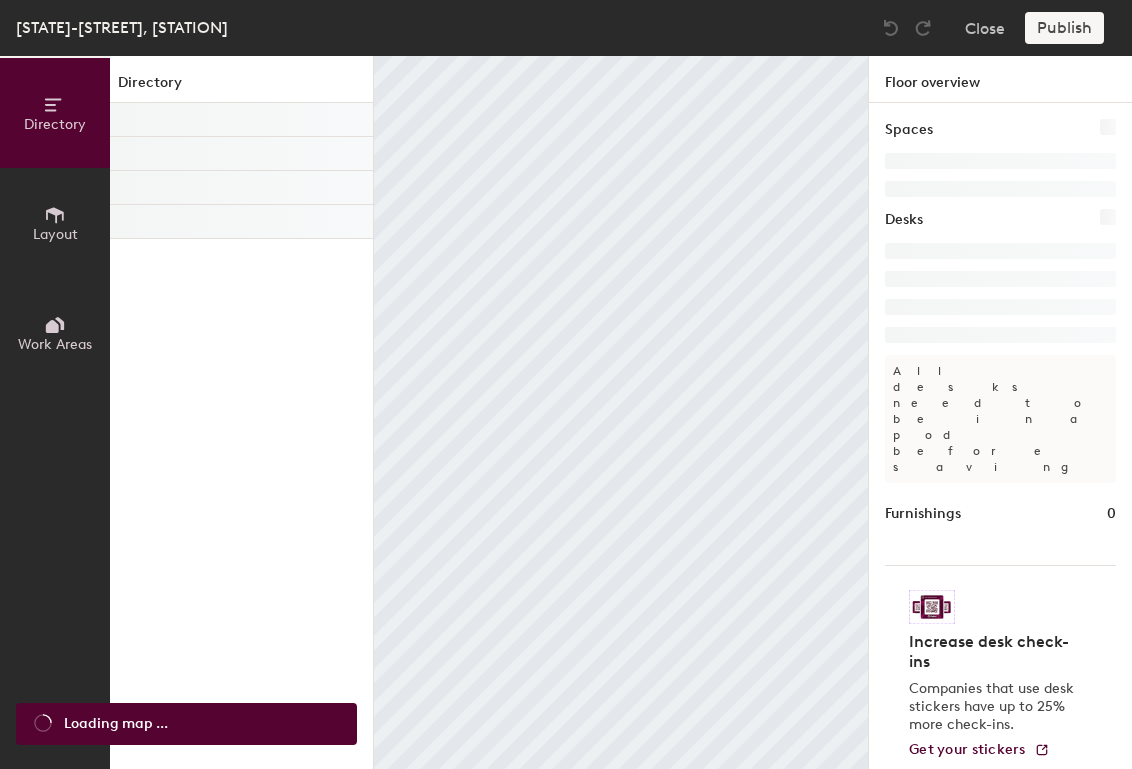 scroll, scrollTop: 0, scrollLeft: 0, axis: both 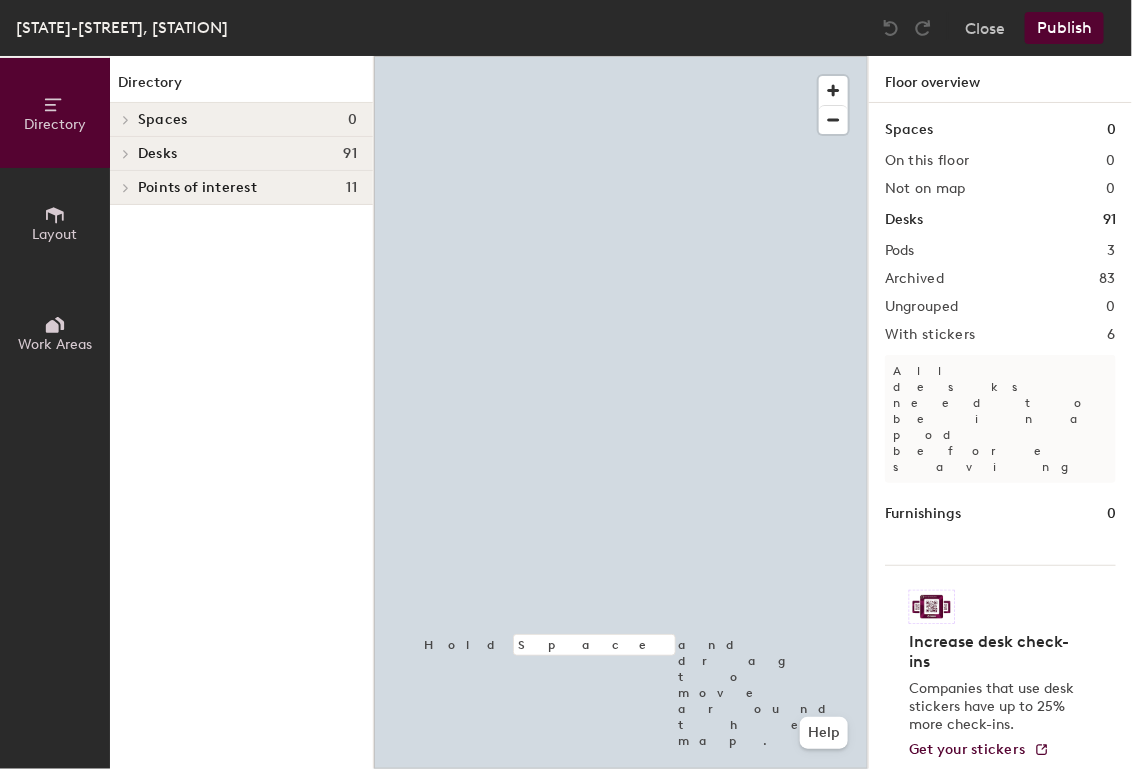 click on "Desks 91" 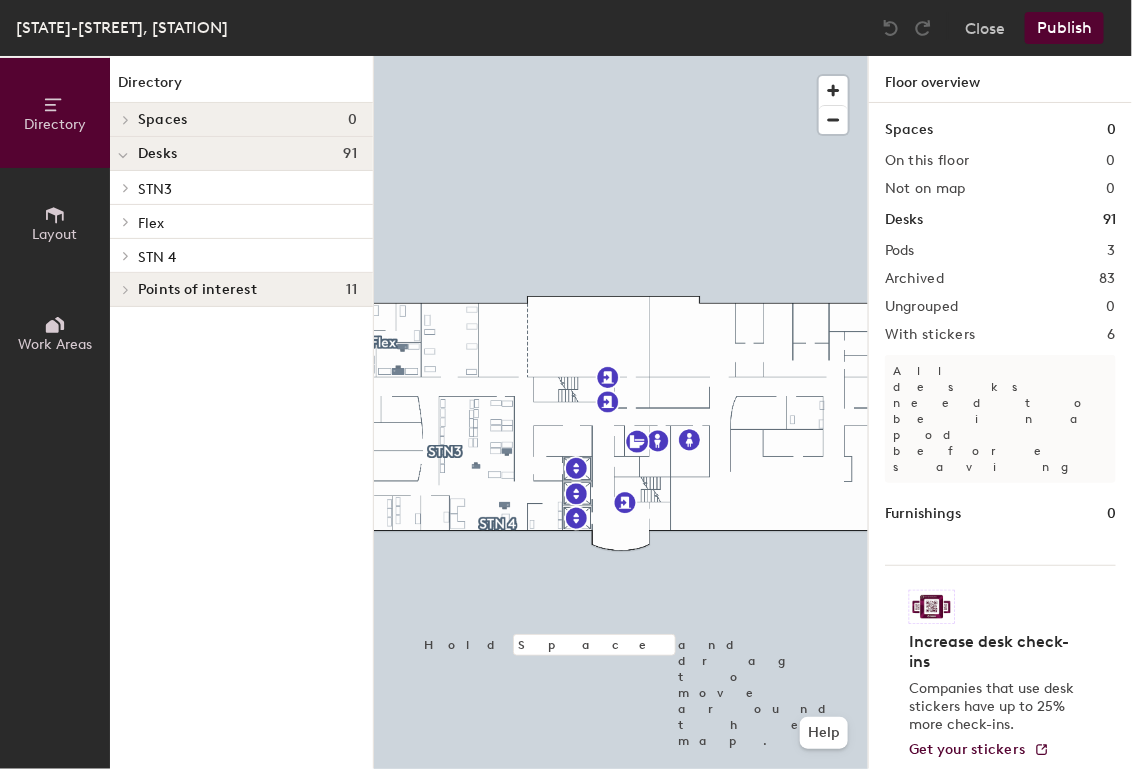 click on "STN3" 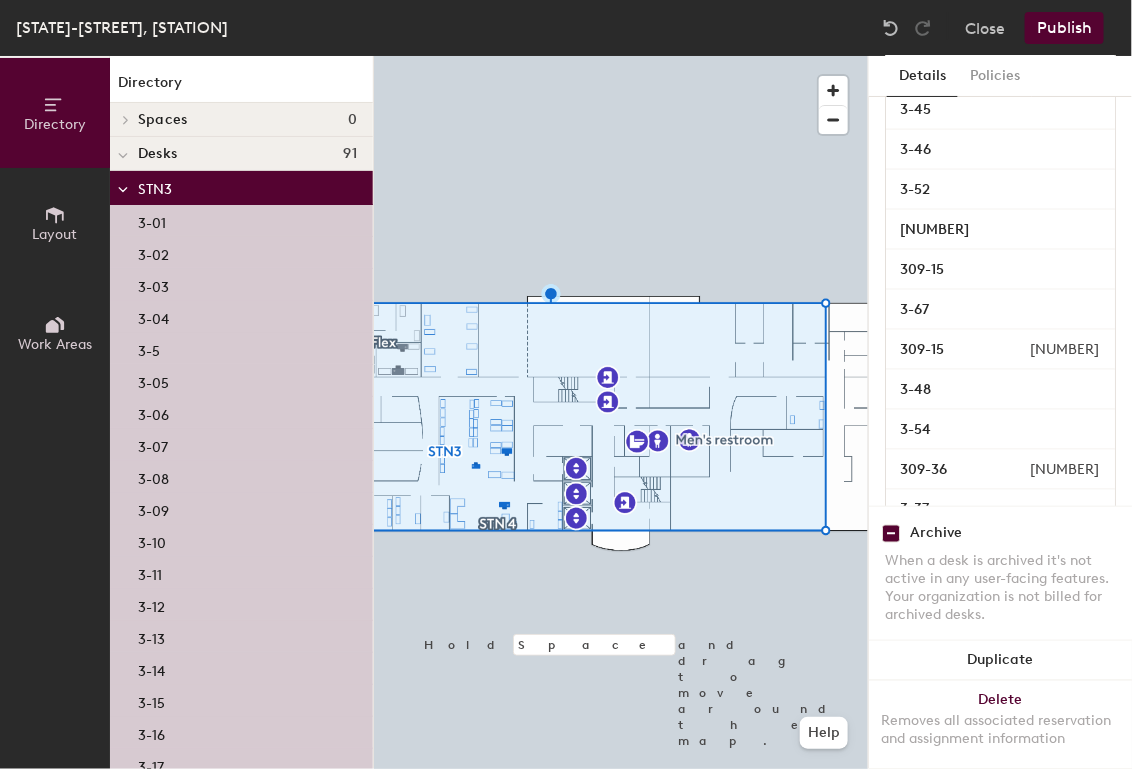 scroll, scrollTop: 697, scrollLeft: 0, axis: vertical 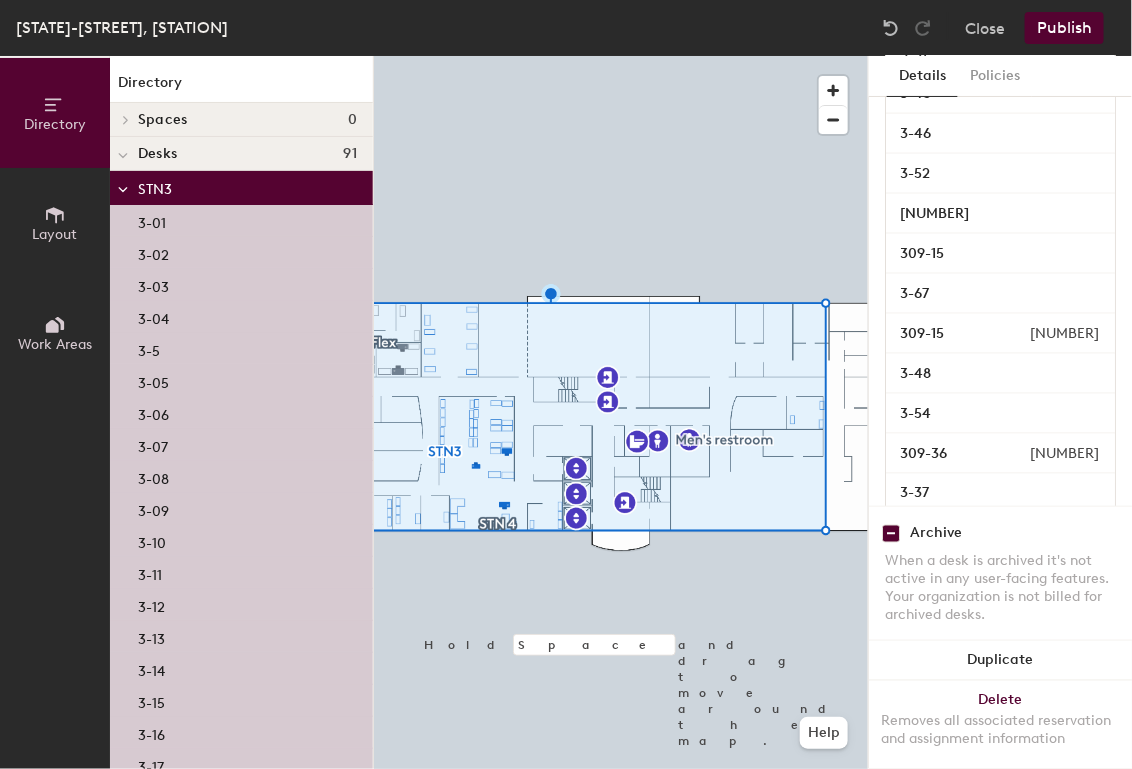 click on "STN3" 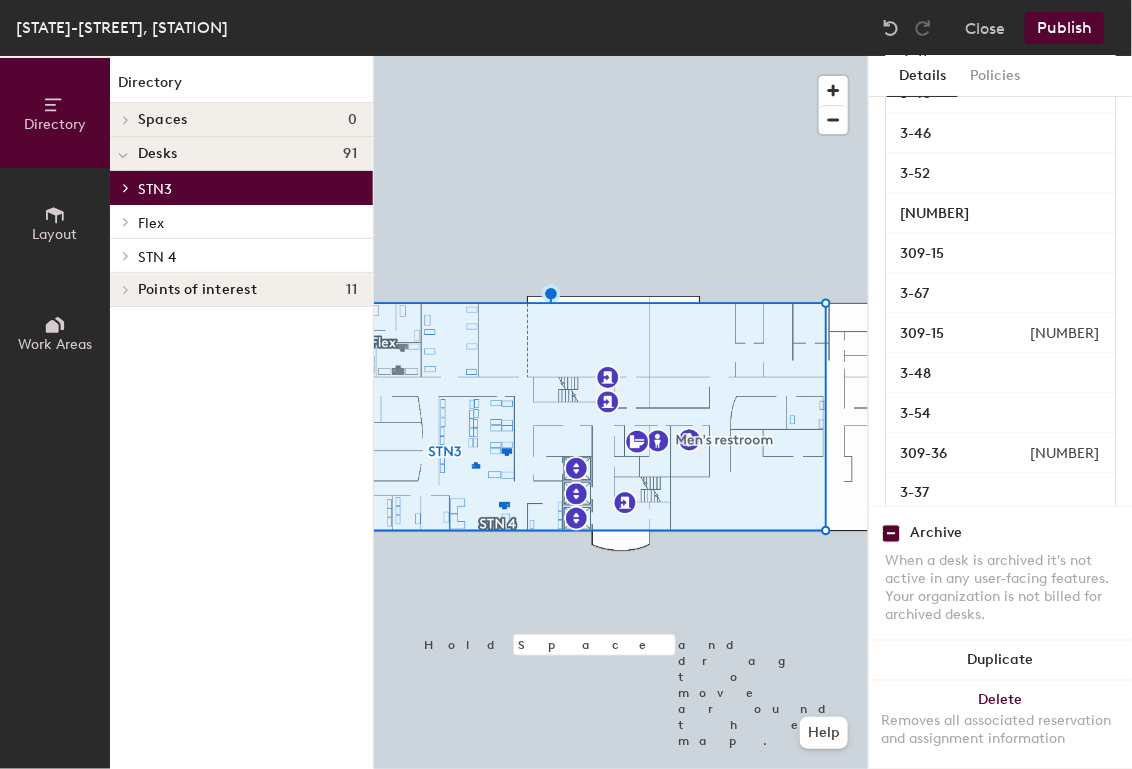 click on "Flex" 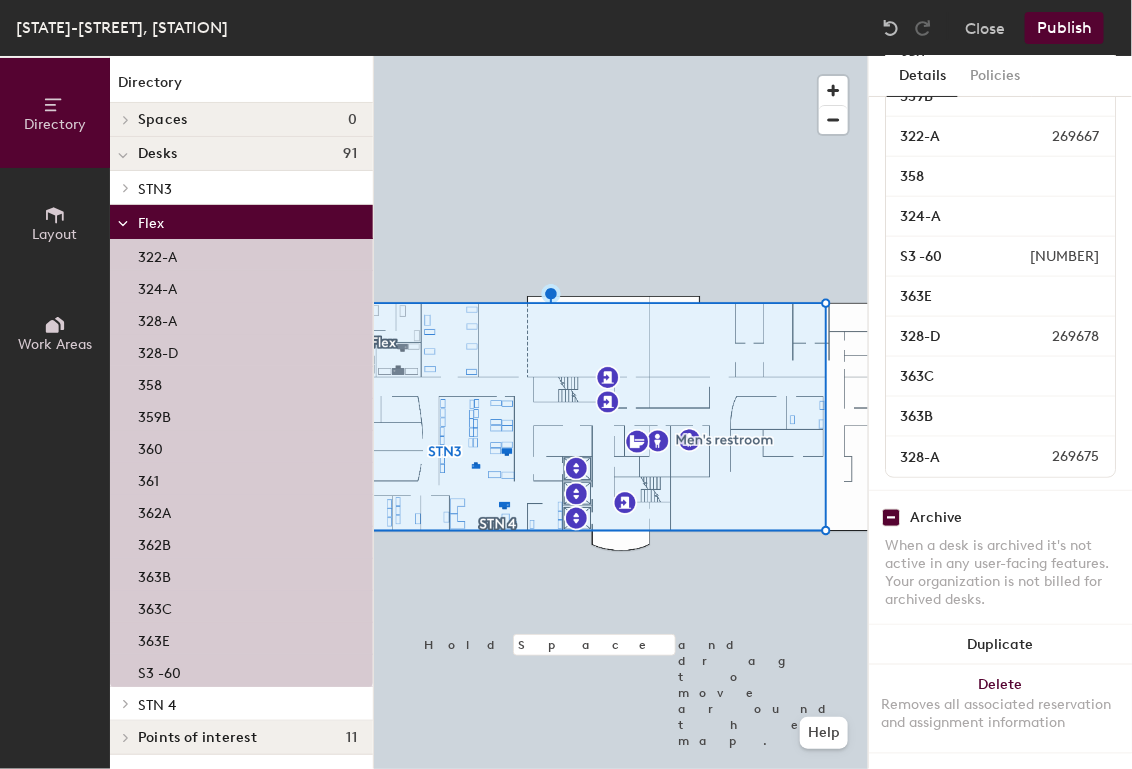 scroll, scrollTop: 491, scrollLeft: 0, axis: vertical 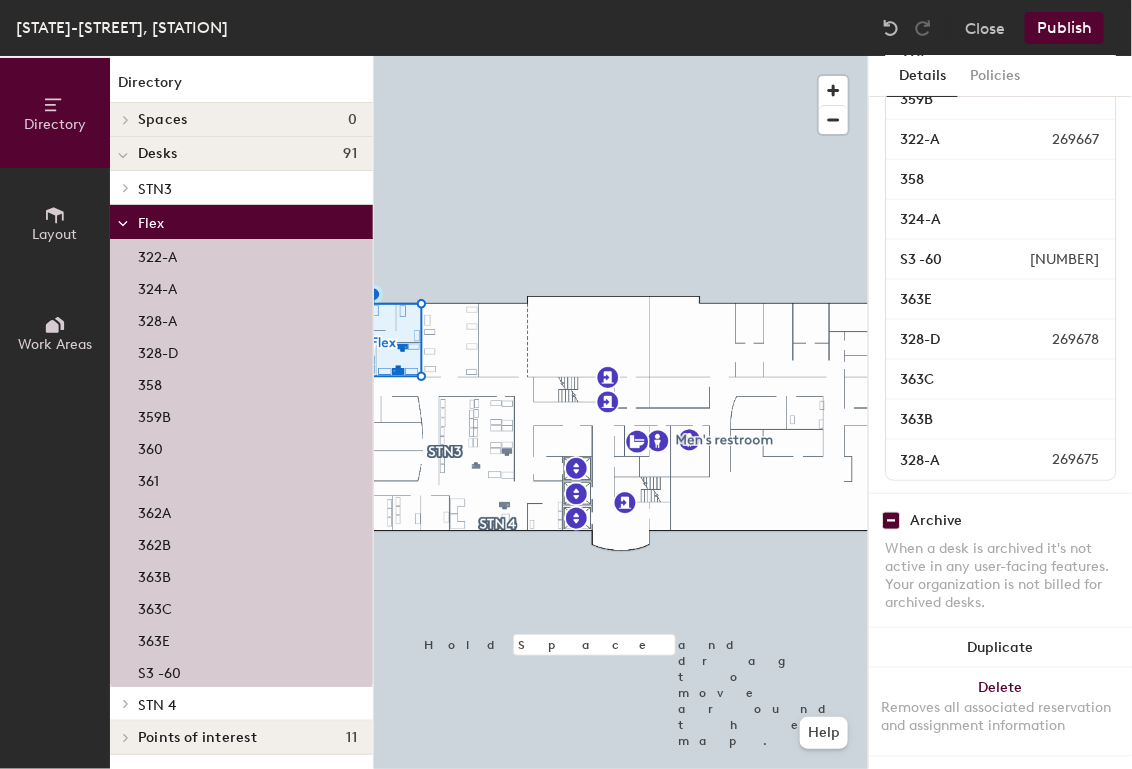 click on "Flex" 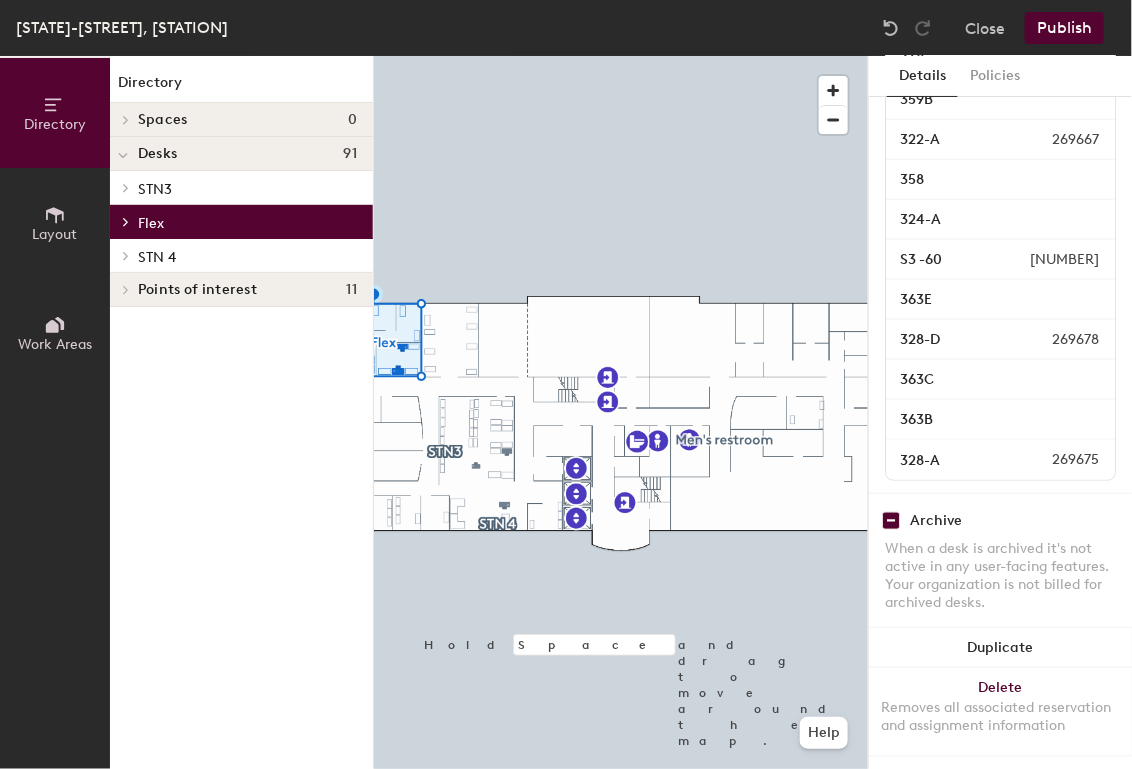 click on "STN 4" 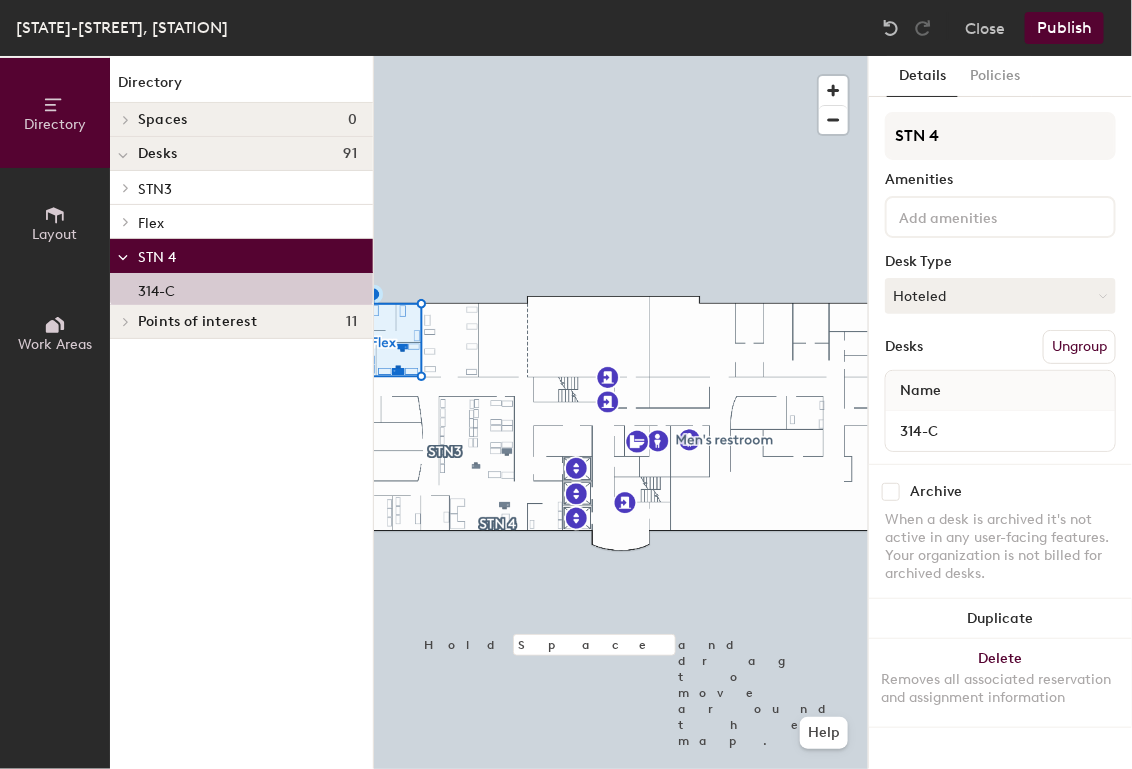 click on "STN 4" 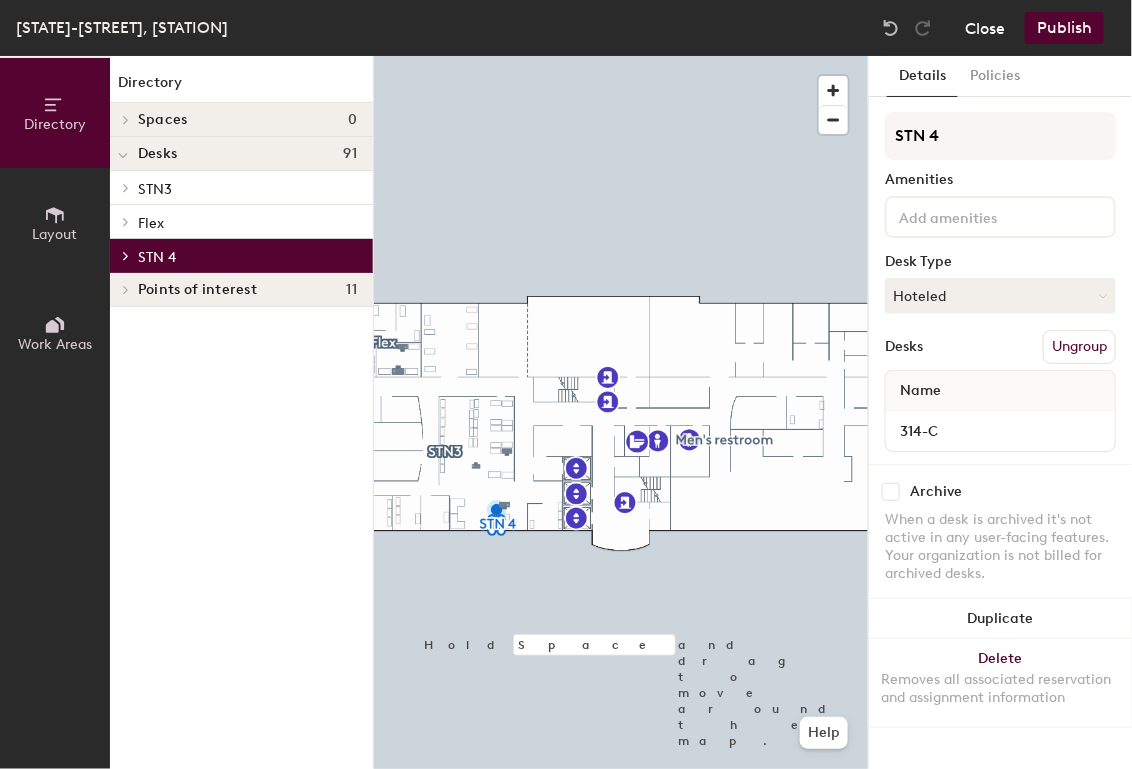 click on "Close" 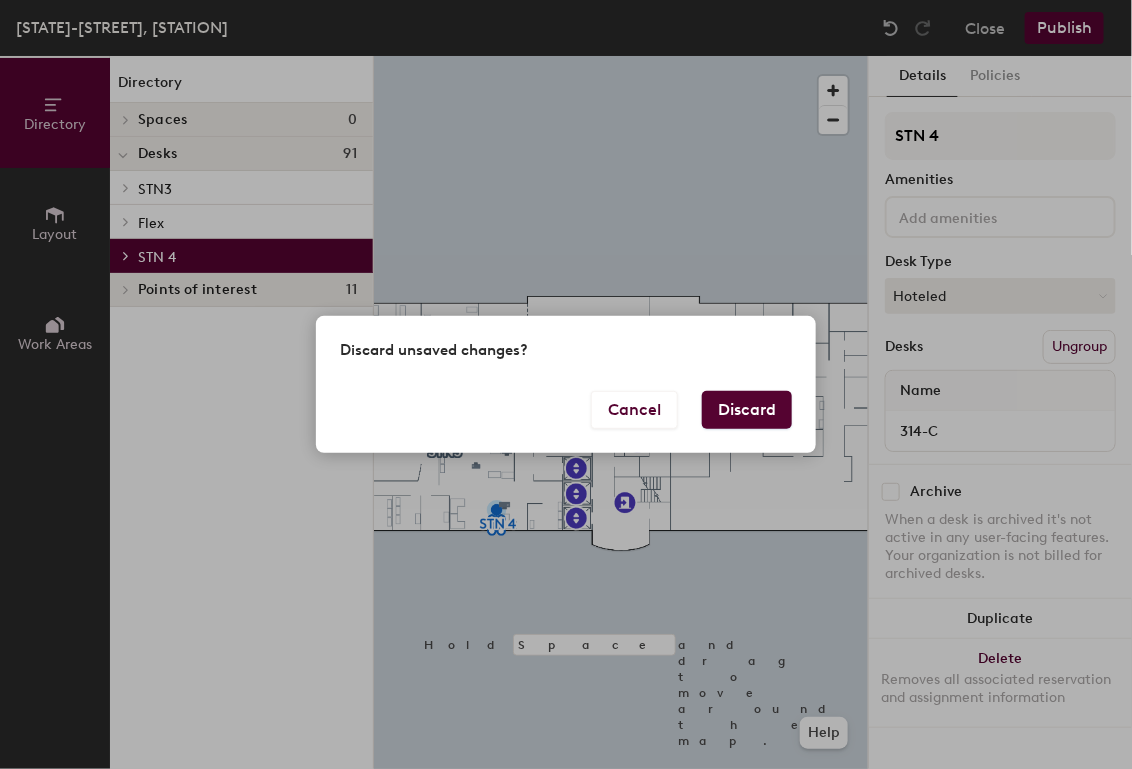 click on "Discard" at bounding box center (747, 410) 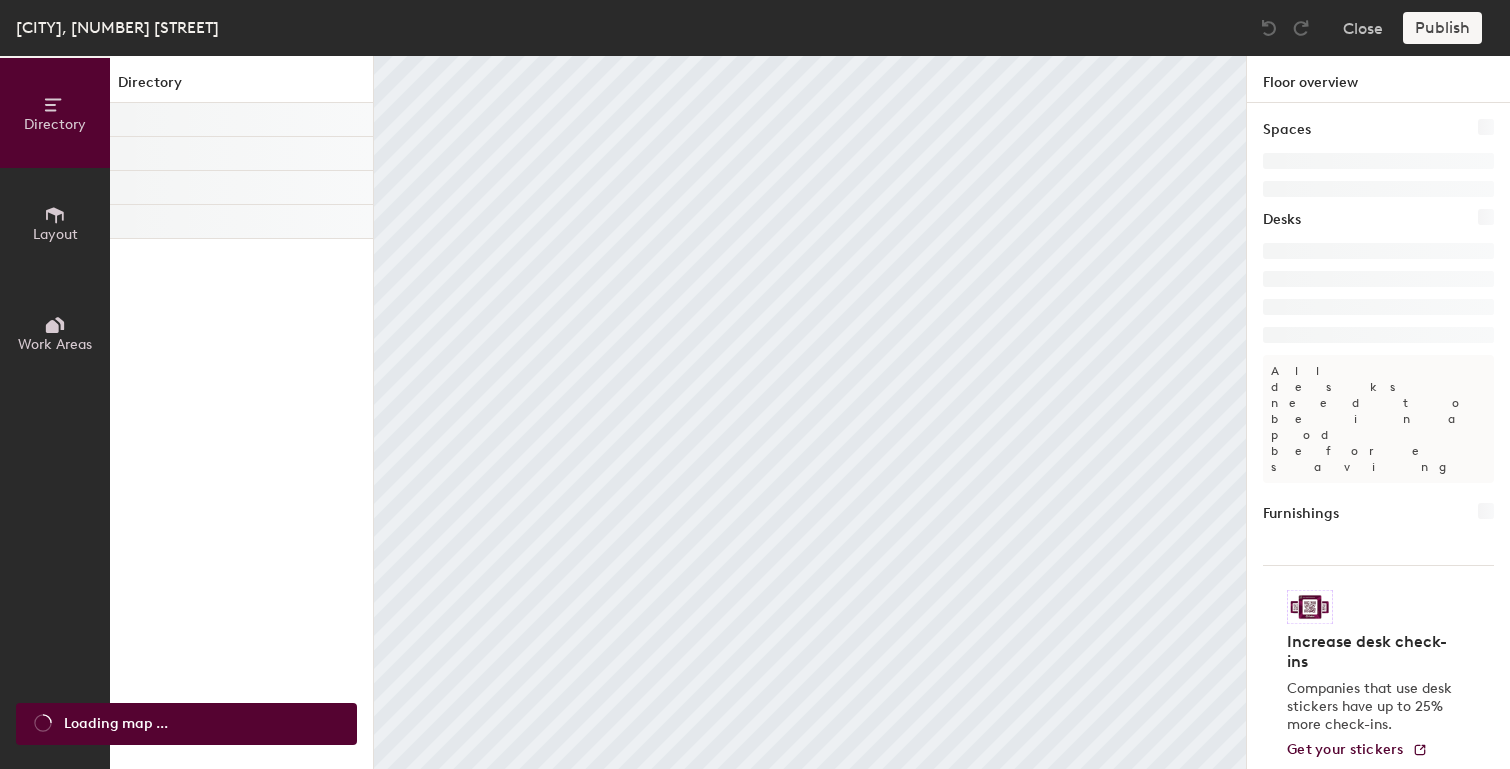 scroll, scrollTop: 0, scrollLeft: 0, axis: both 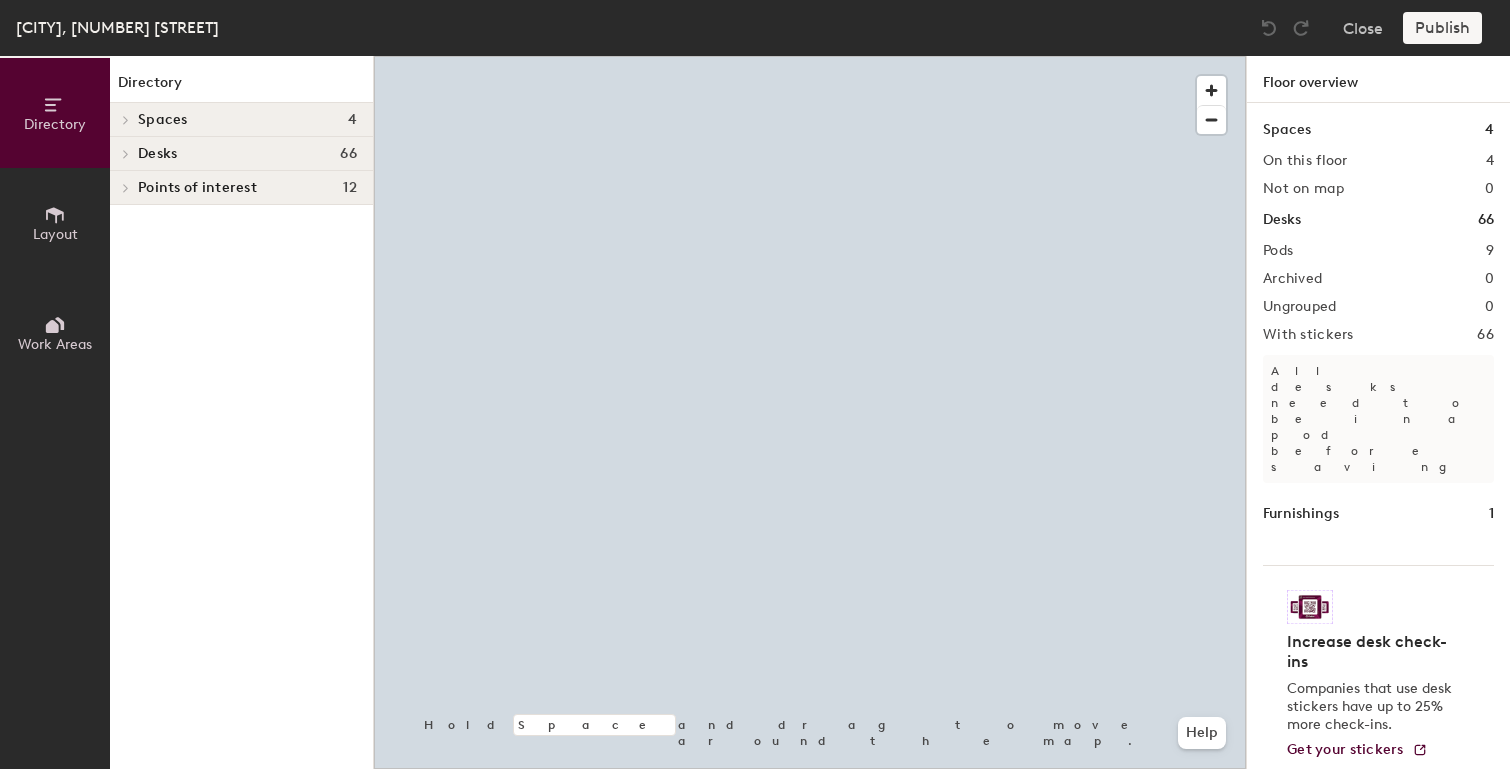 click on "Desks 66" 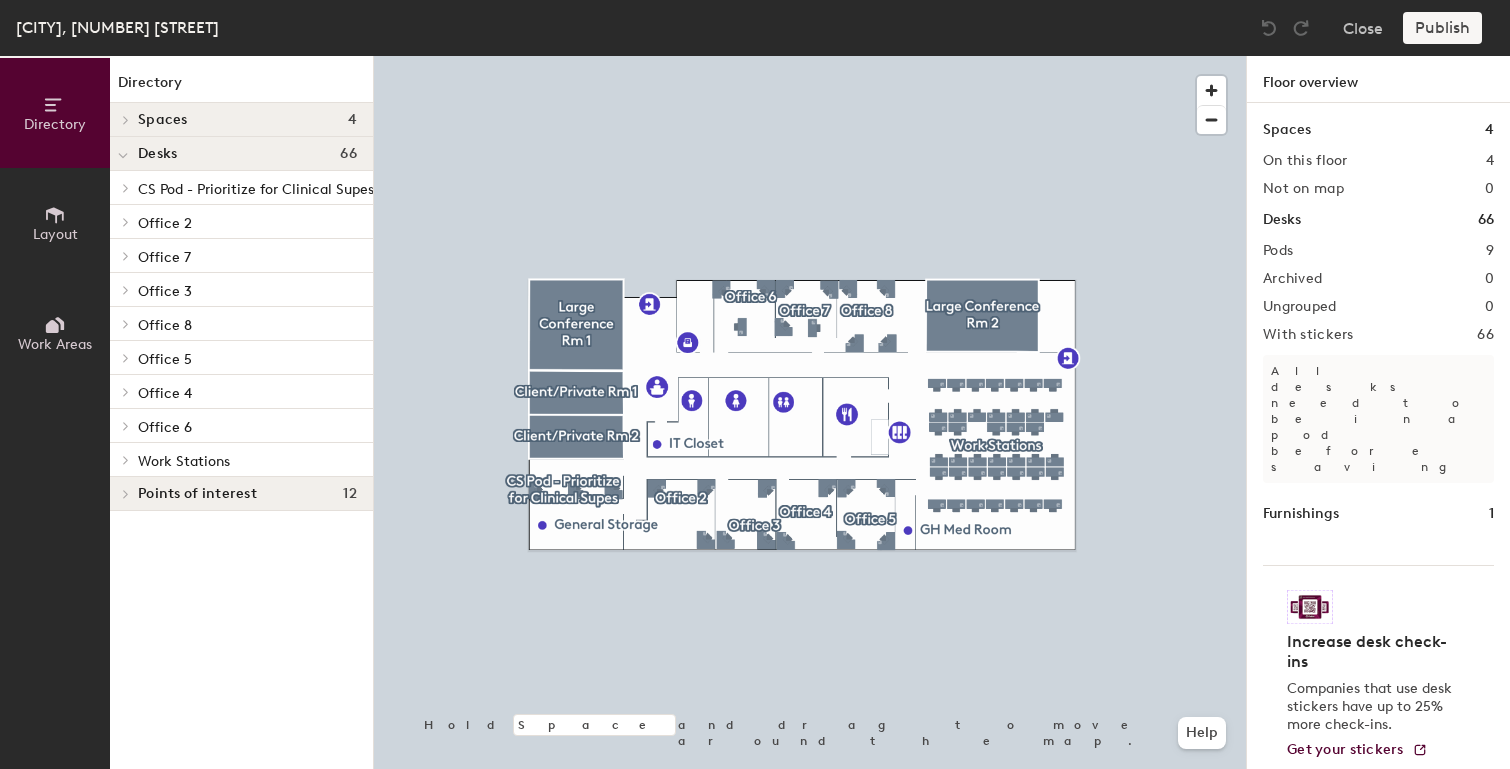 click on "CS Pod - Prioritize for Clinical Supes" 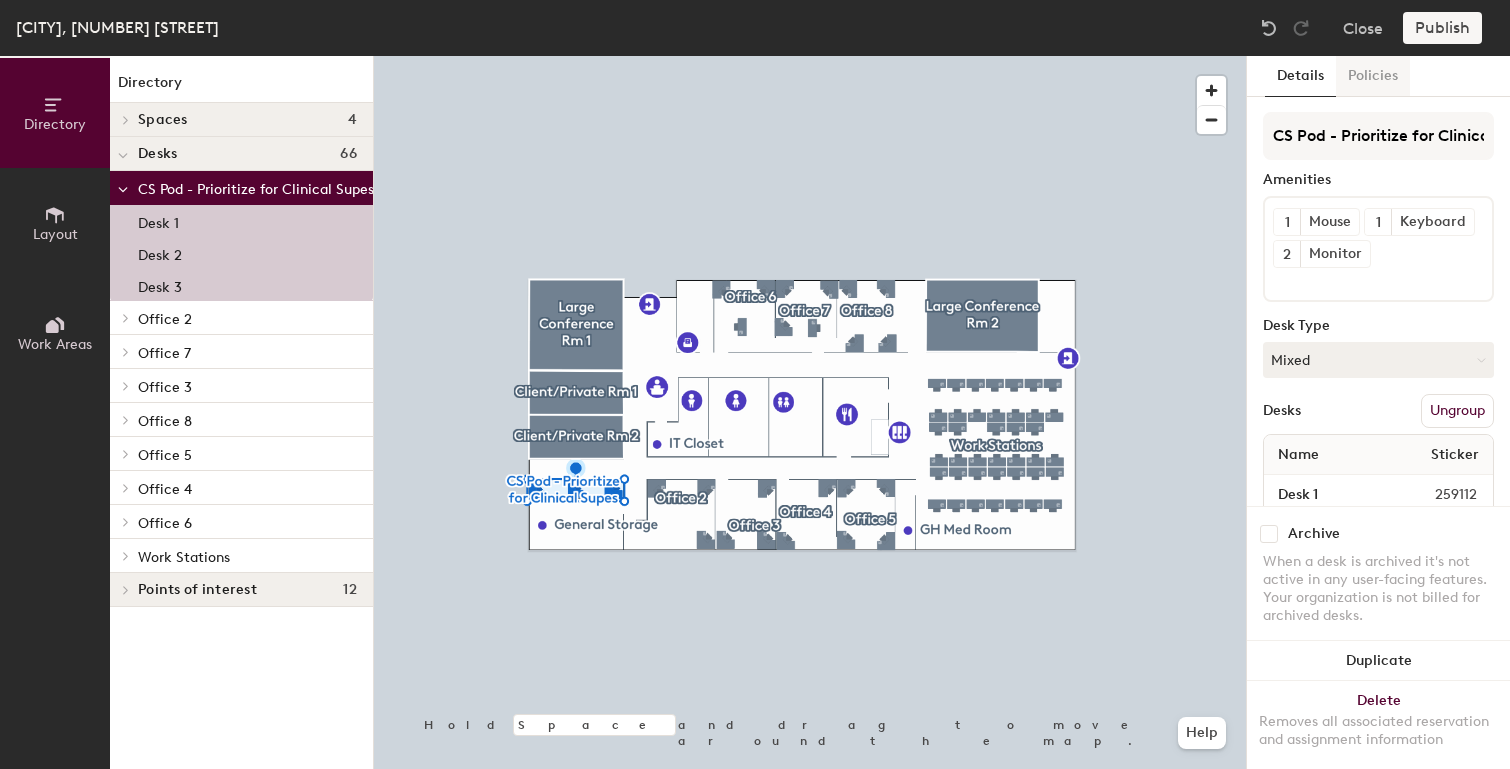 click on "Policies" 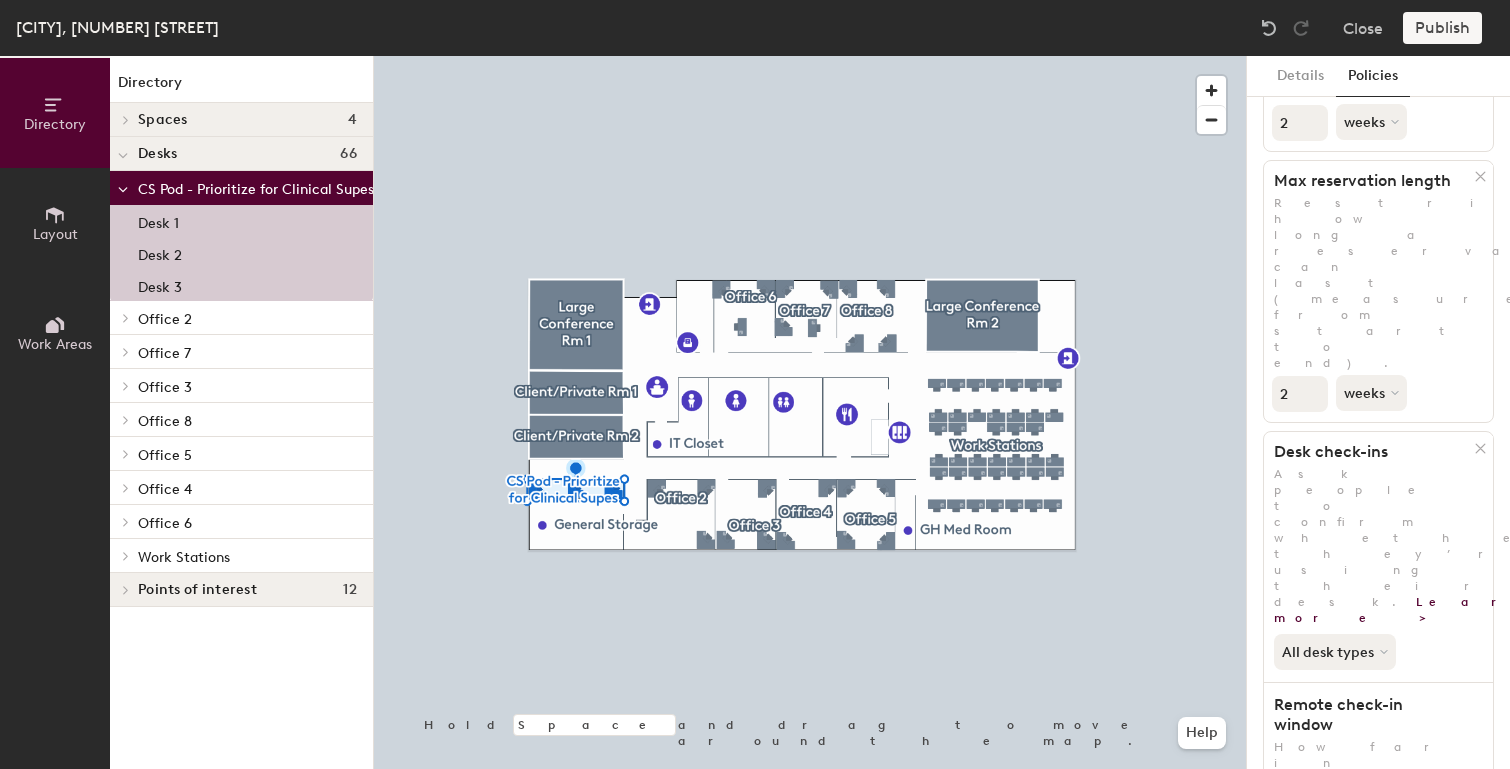 scroll, scrollTop: 381, scrollLeft: 0, axis: vertical 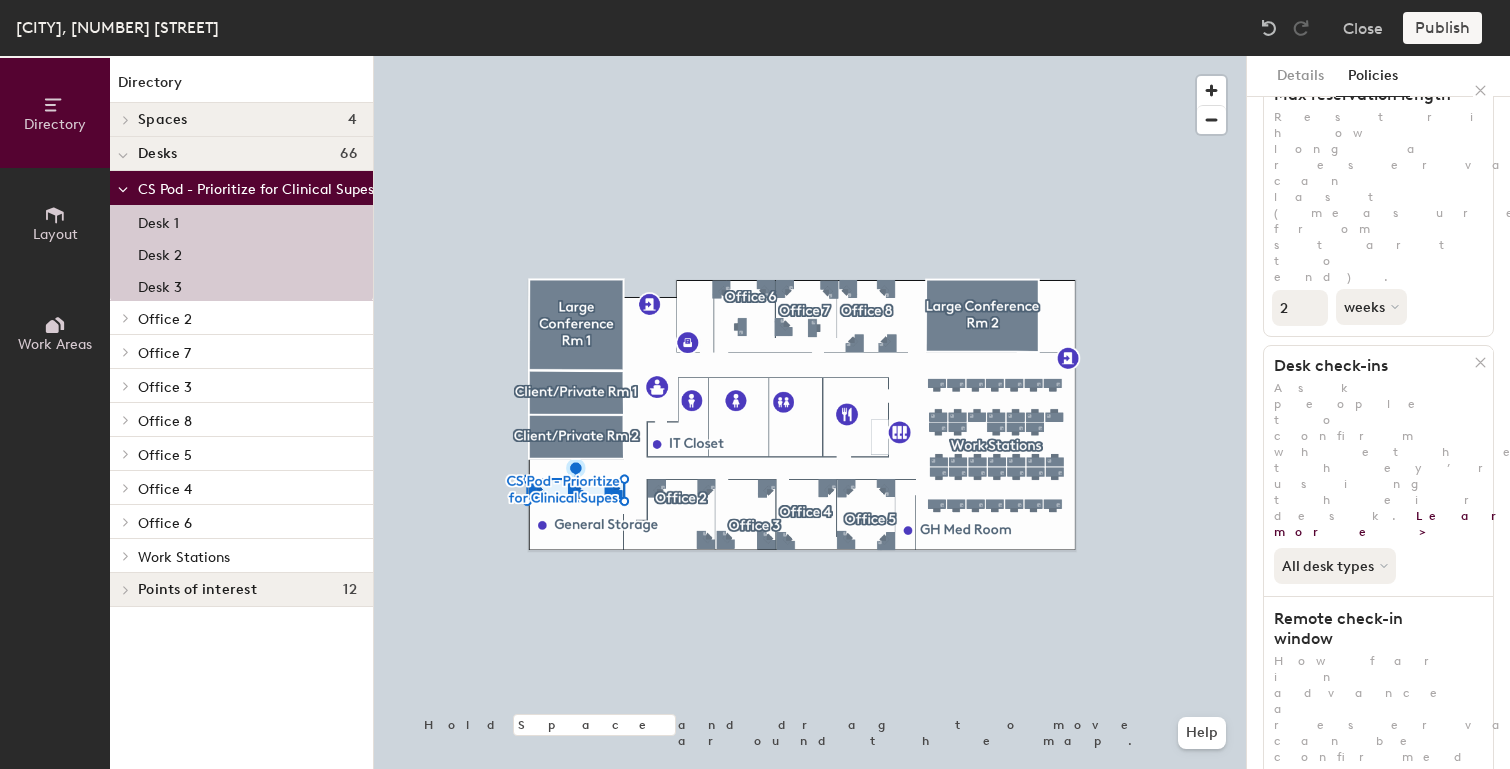 click on "CS Pod - Prioritize for Clinical Supes" 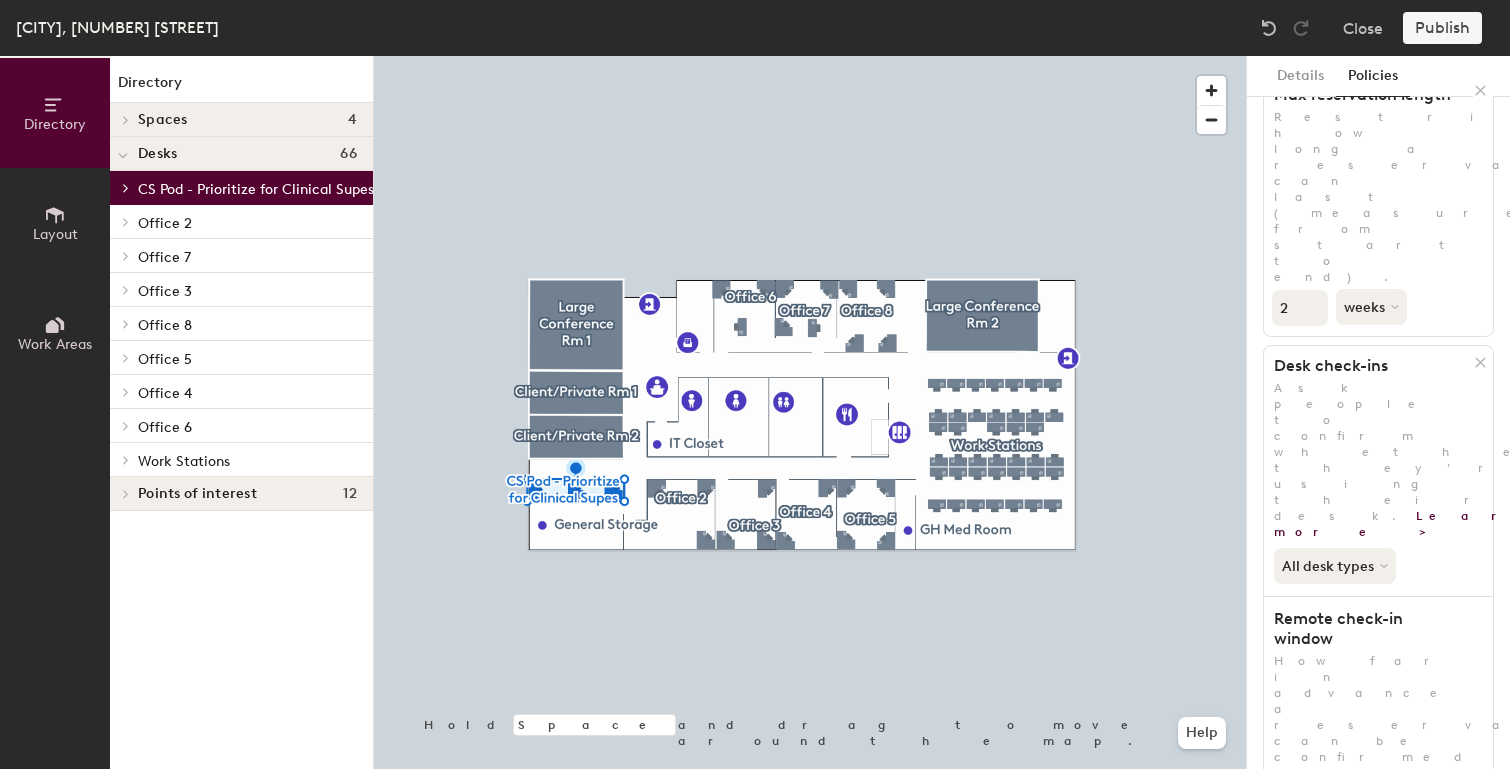 click on "Office 2" 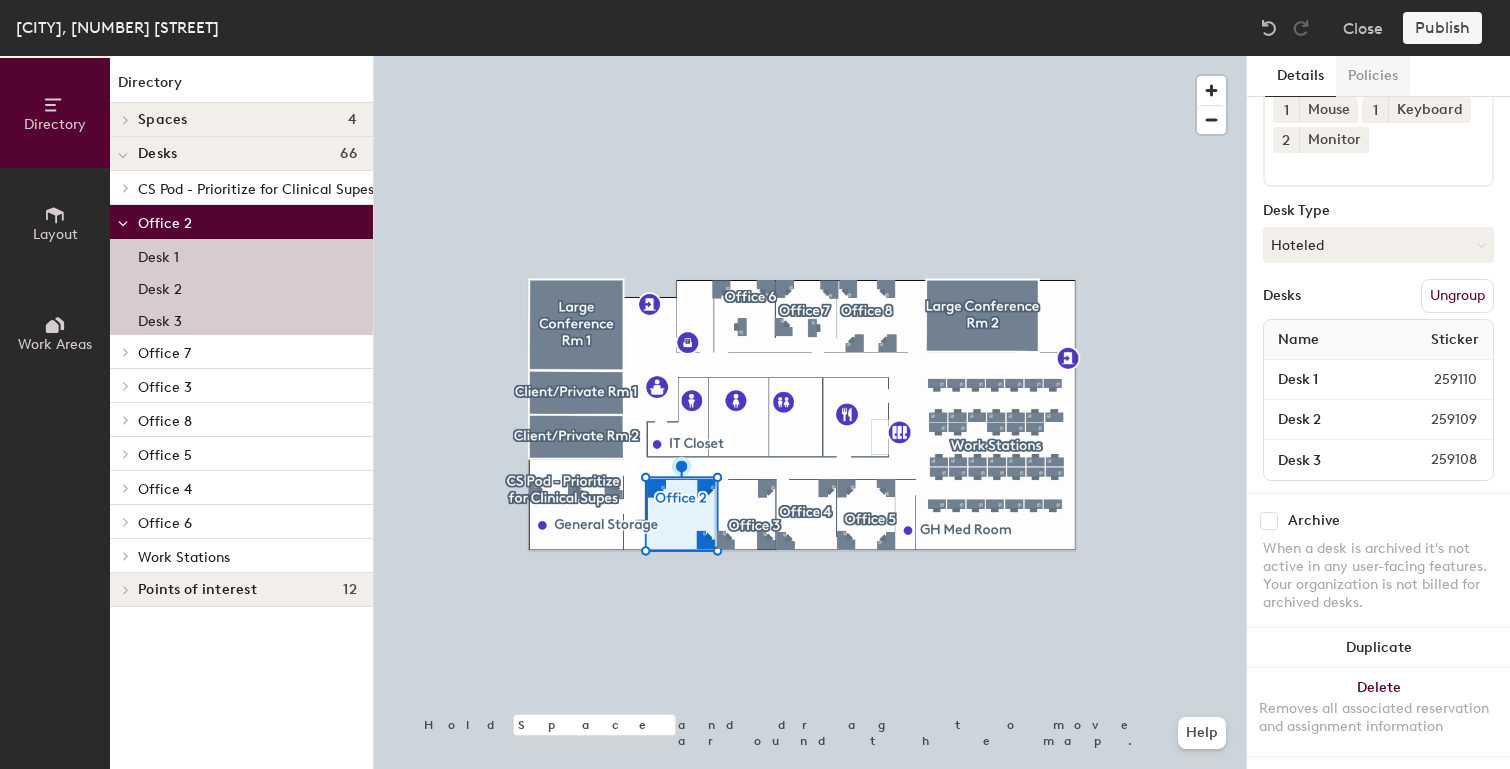 click on "Policies" 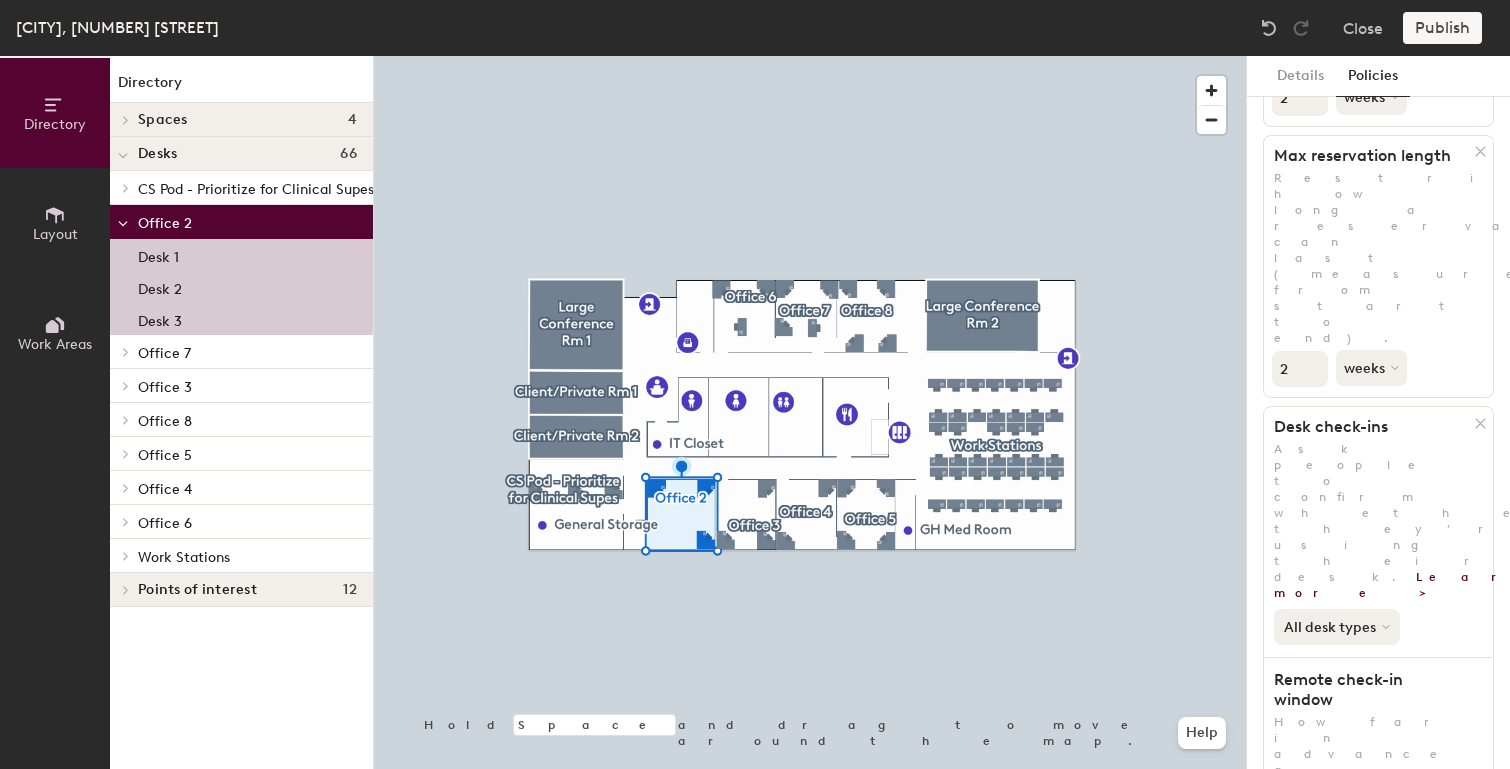 scroll, scrollTop: 381, scrollLeft: 0, axis: vertical 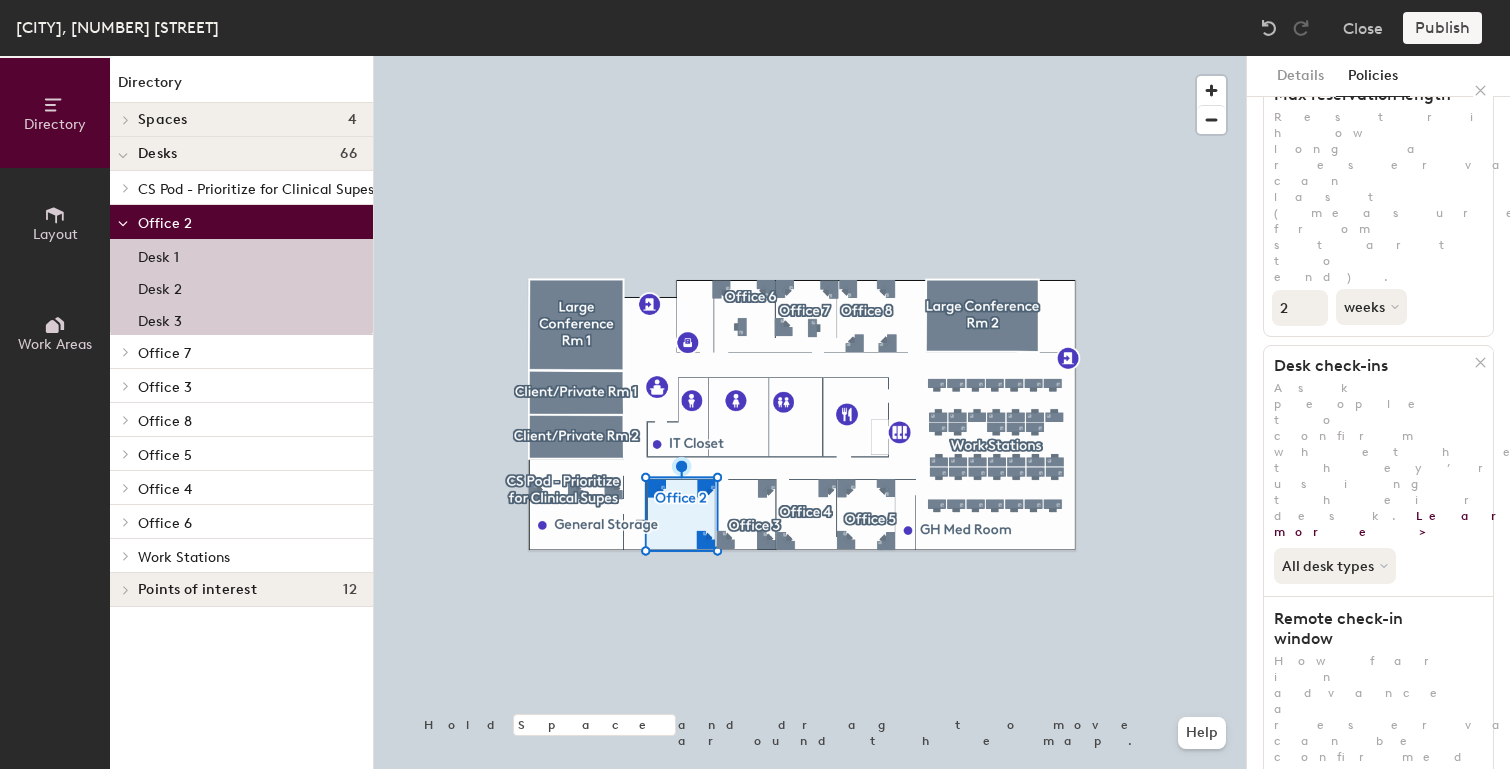 click on "Office 2" 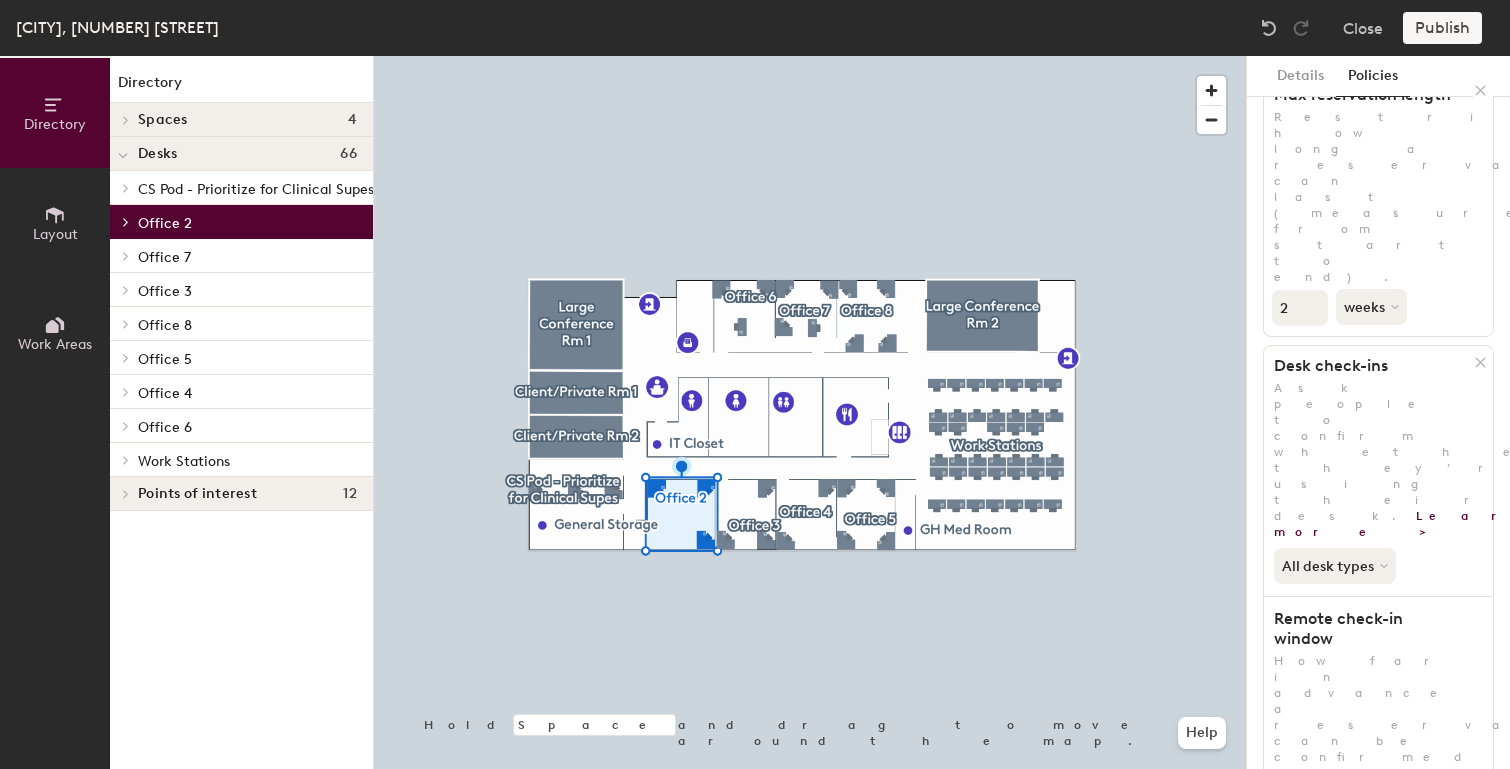click on "Office 7" 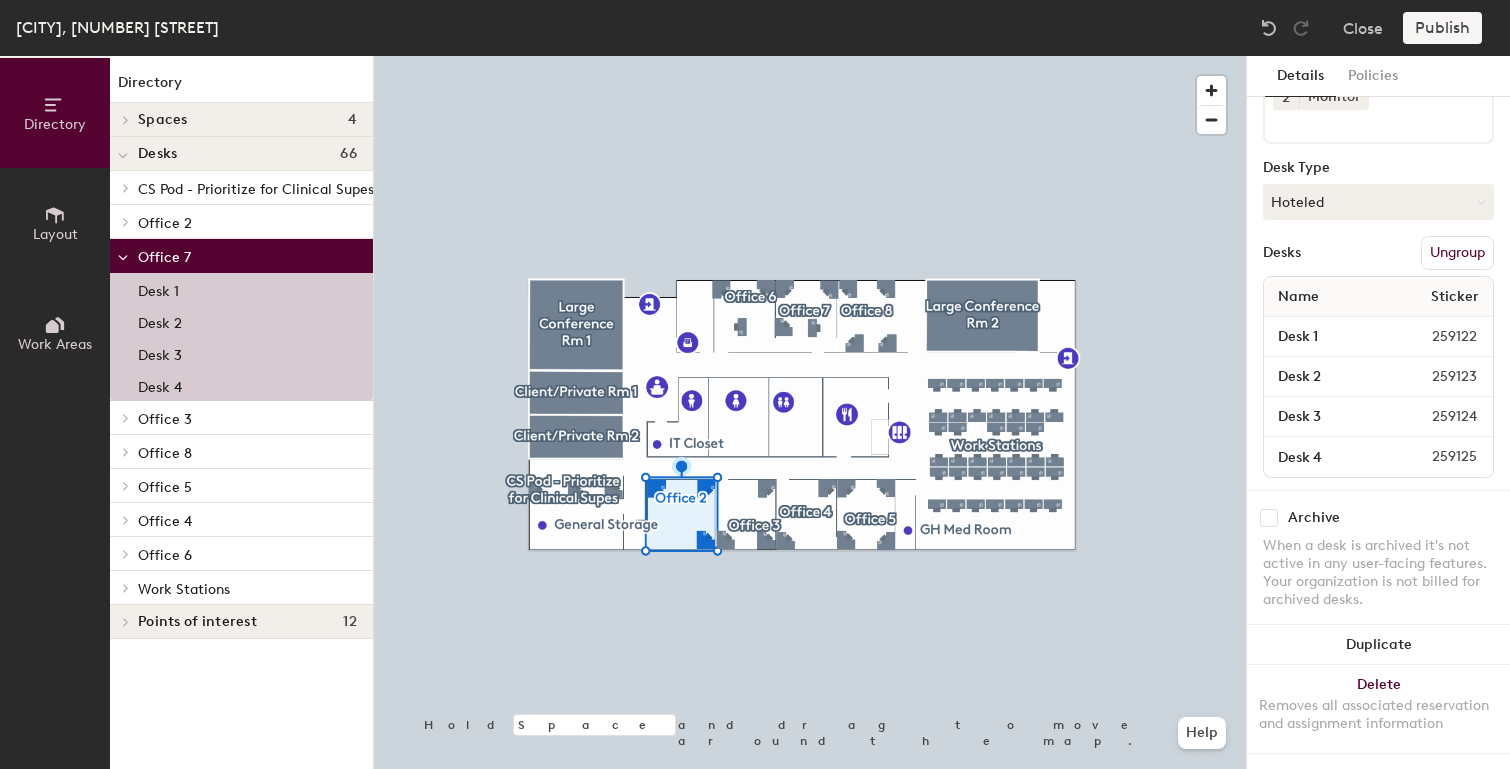 scroll, scrollTop: 151, scrollLeft: 0, axis: vertical 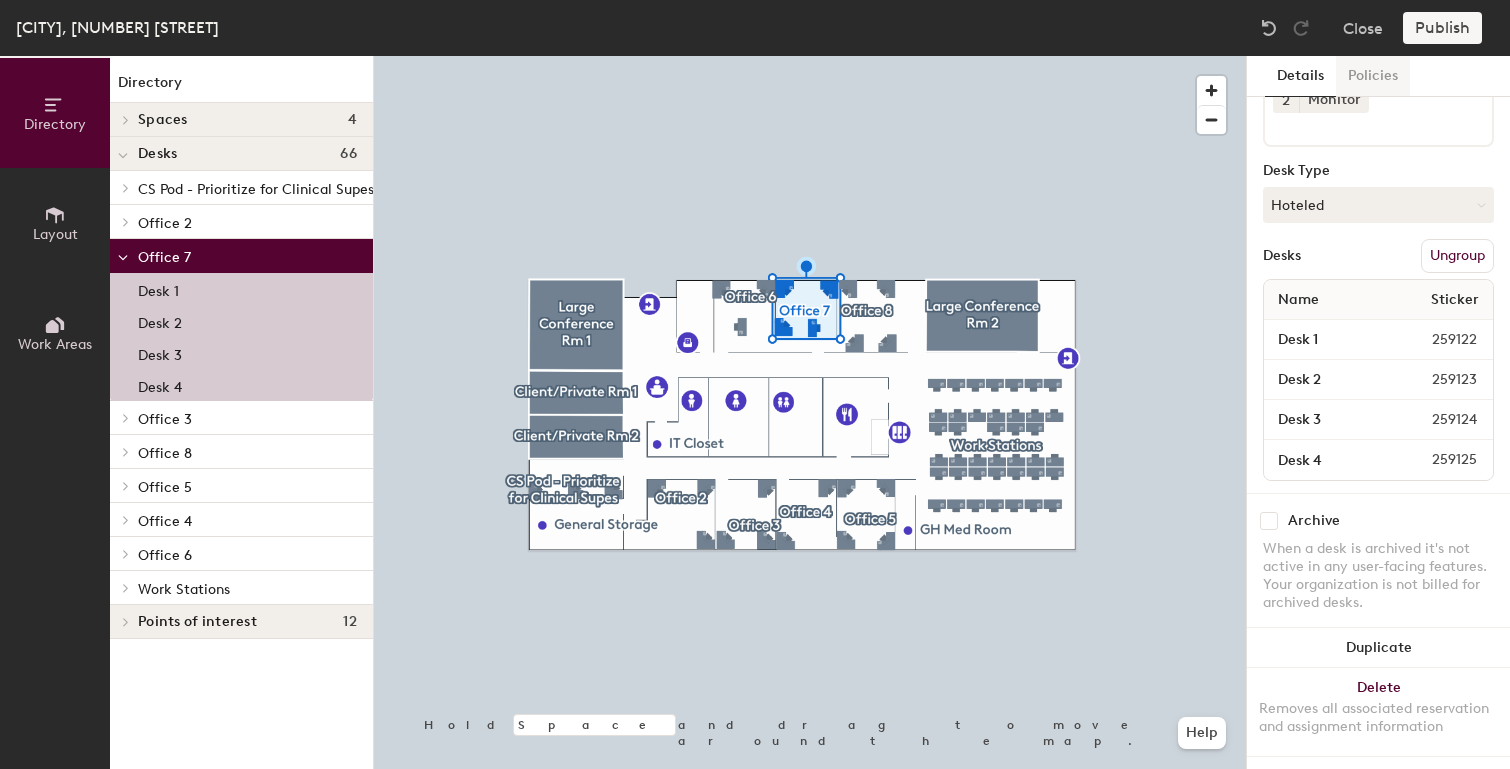 click on "Policies" 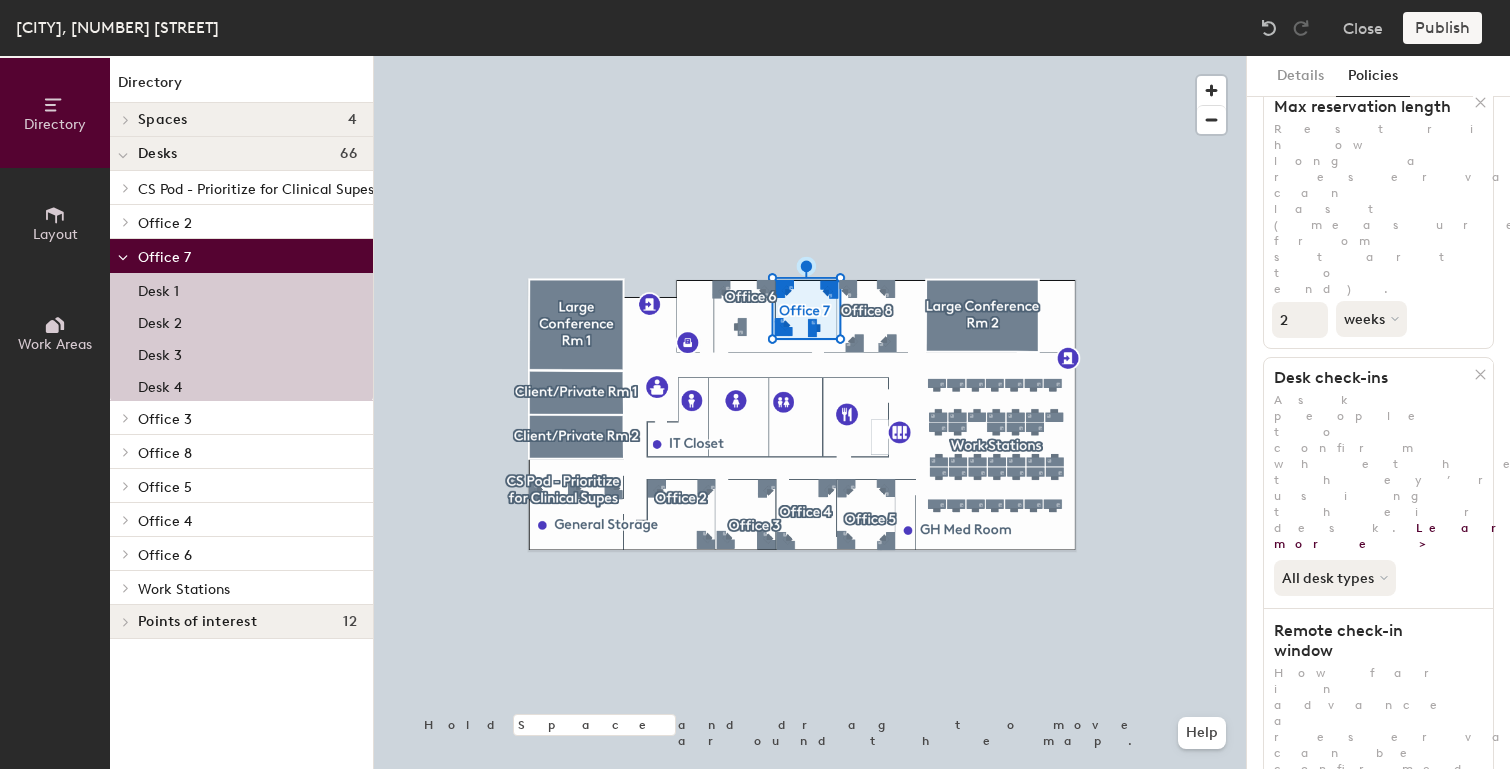 scroll, scrollTop: 381, scrollLeft: 0, axis: vertical 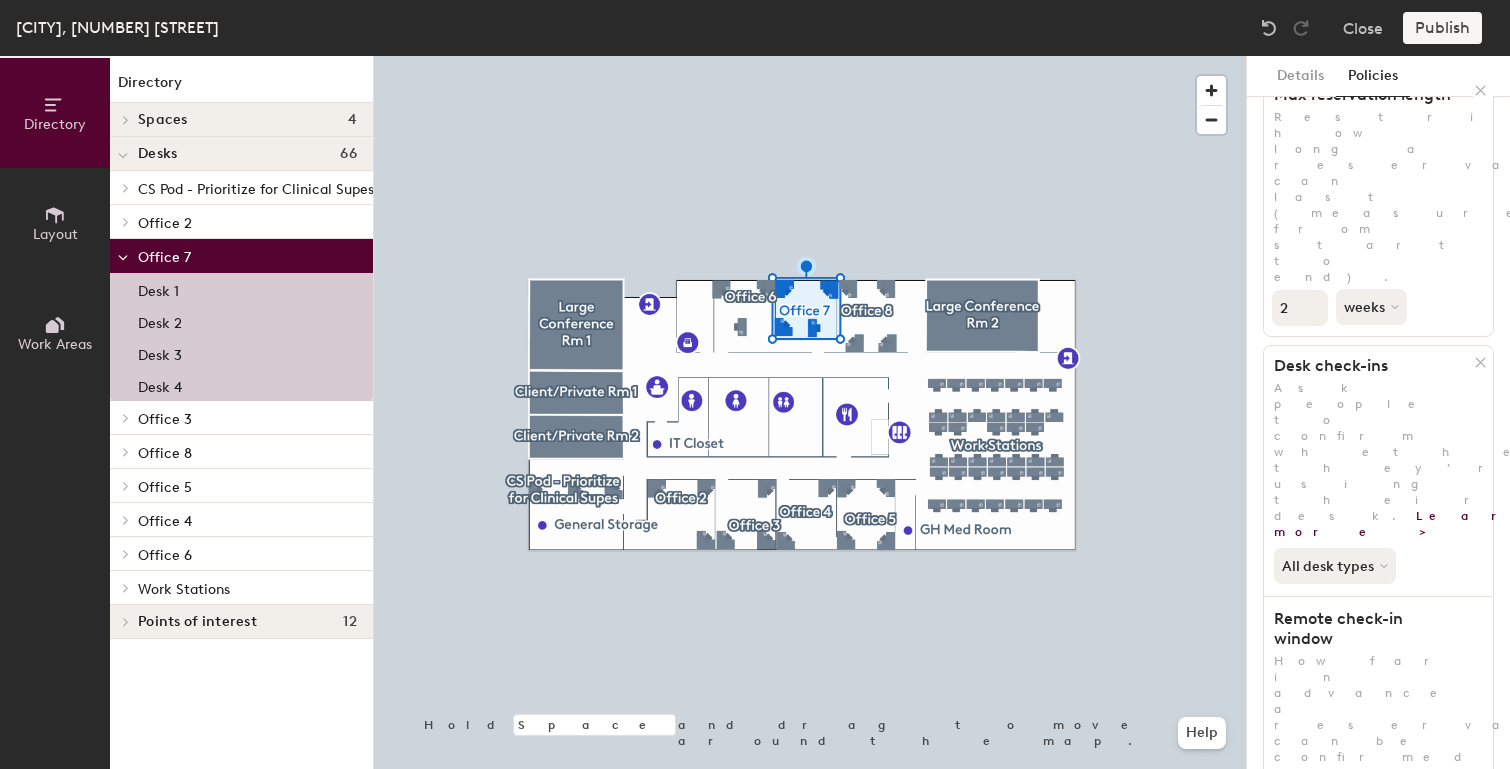 click on "Office 7" 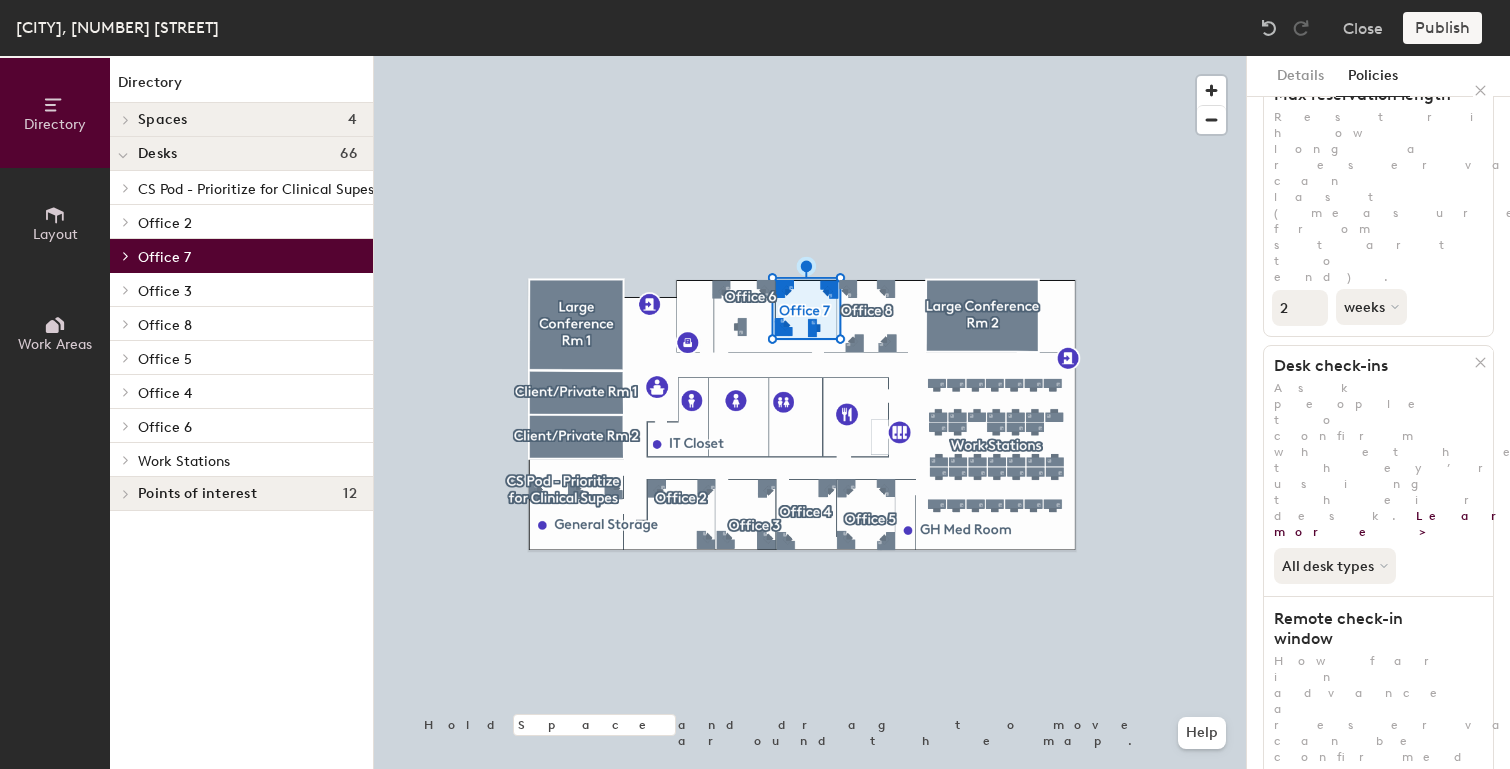 click on "Office 3" 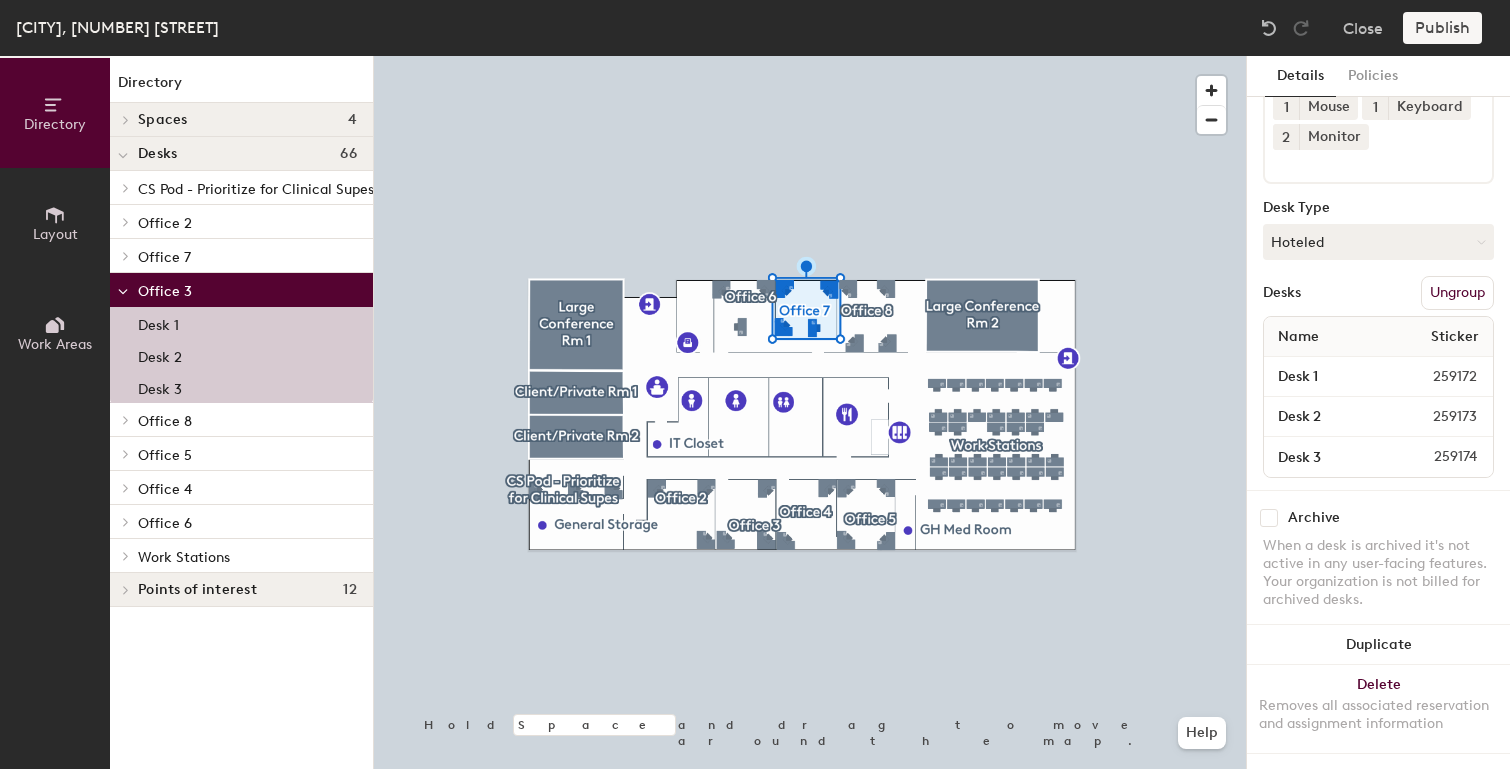 scroll, scrollTop: 111, scrollLeft: 0, axis: vertical 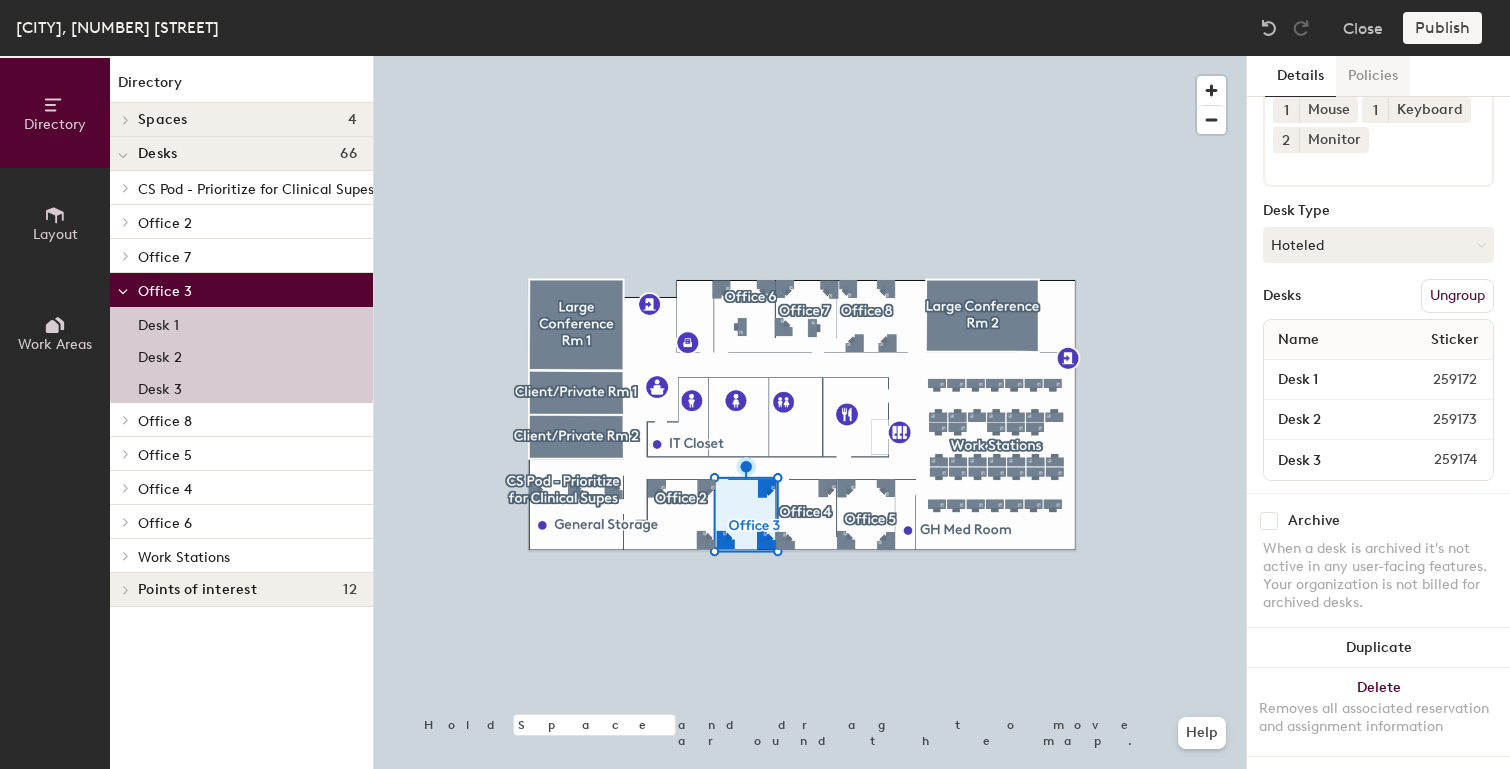click on "Policies" 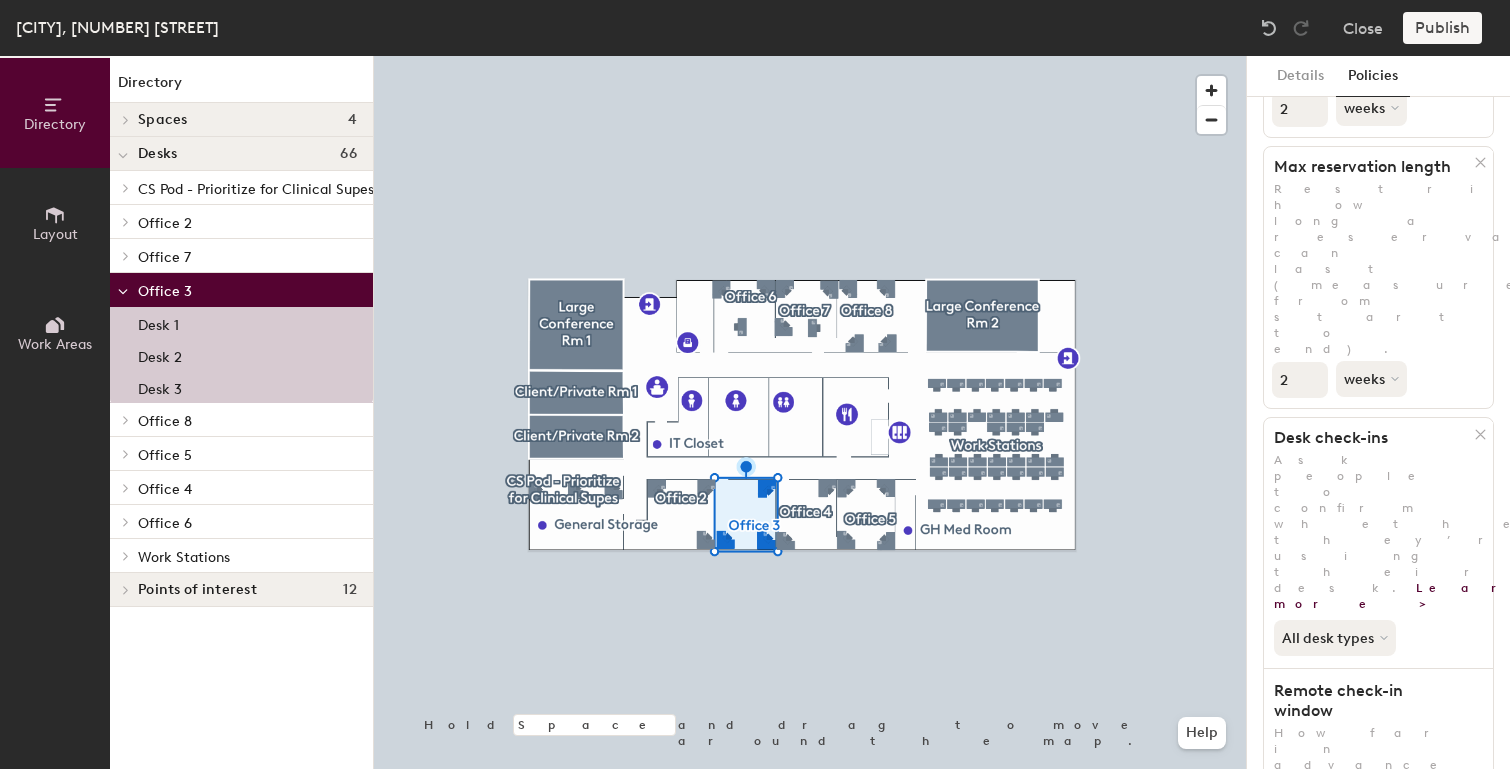 scroll, scrollTop: 333, scrollLeft: 0, axis: vertical 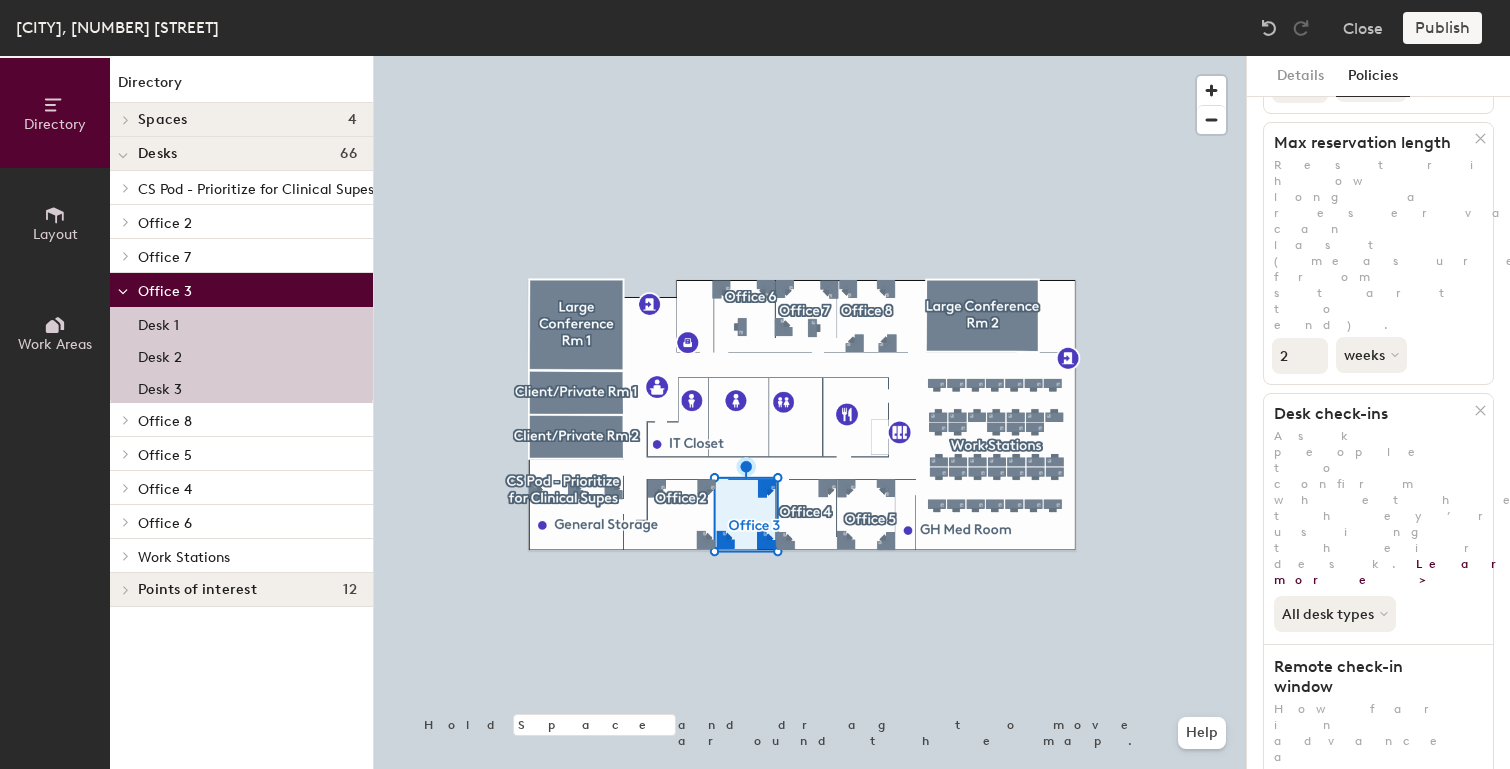 click on "Office 3" 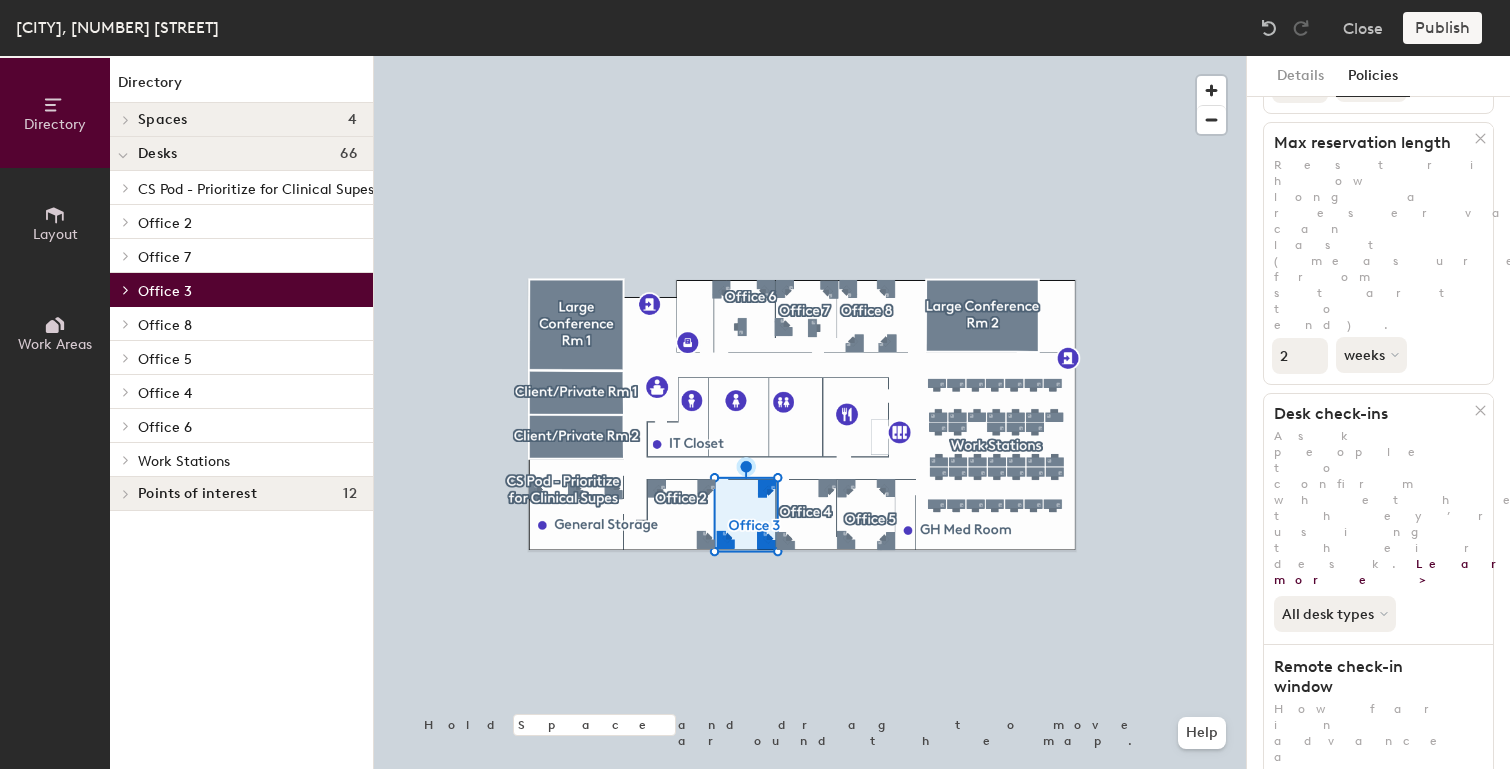 click on "Office 8" 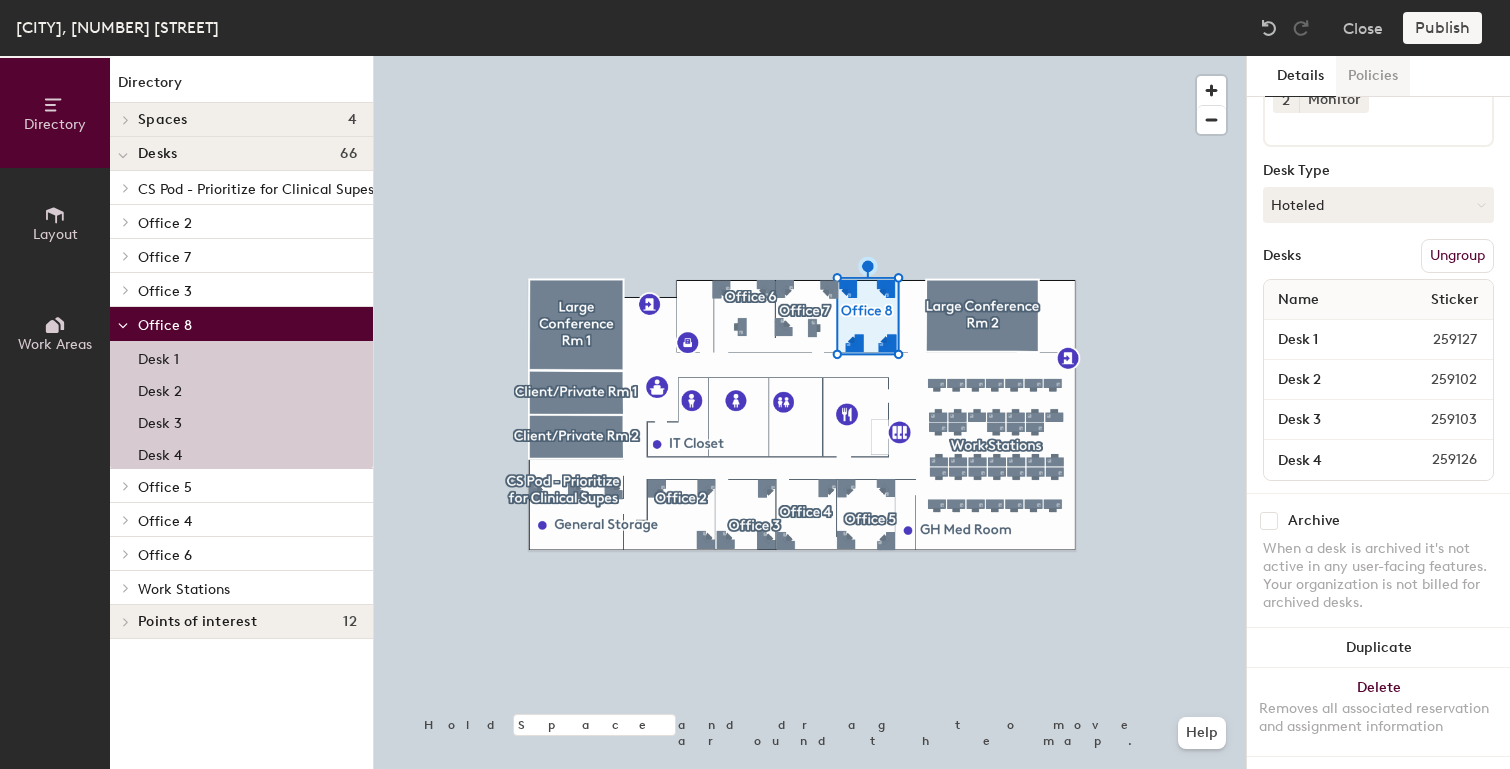 click on "Policies" 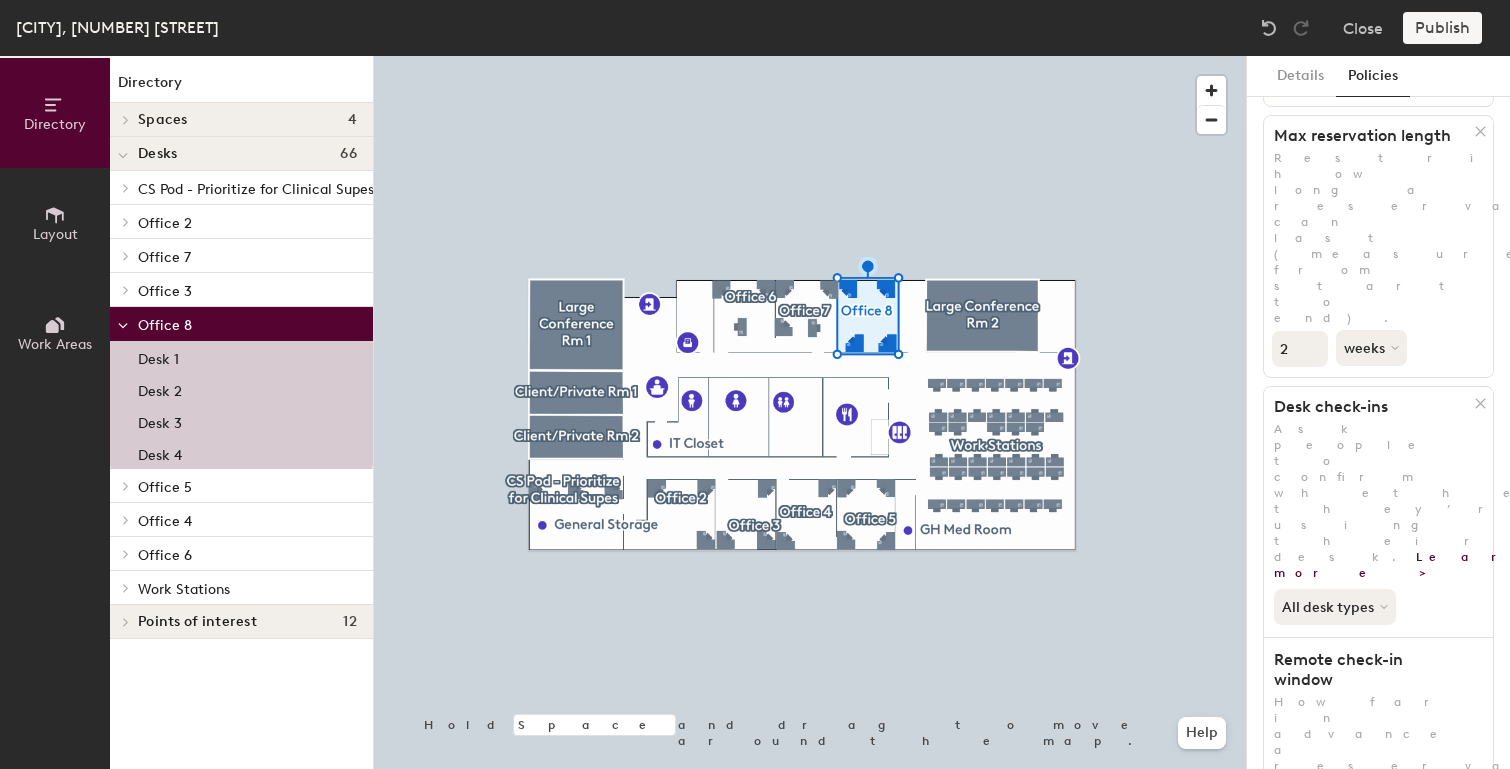 scroll, scrollTop: 344, scrollLeft: 0, axis: vertical 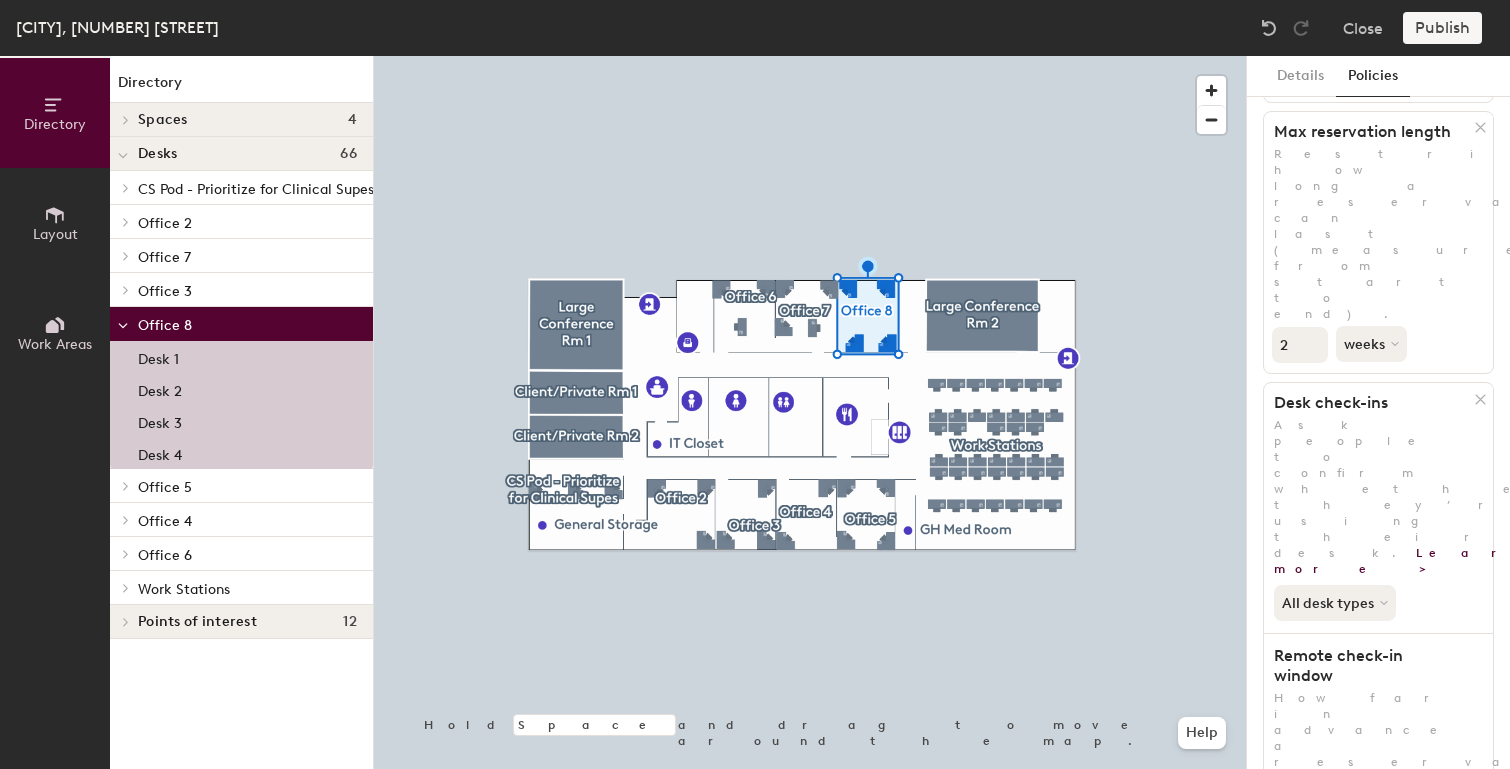 click on "Office 8" 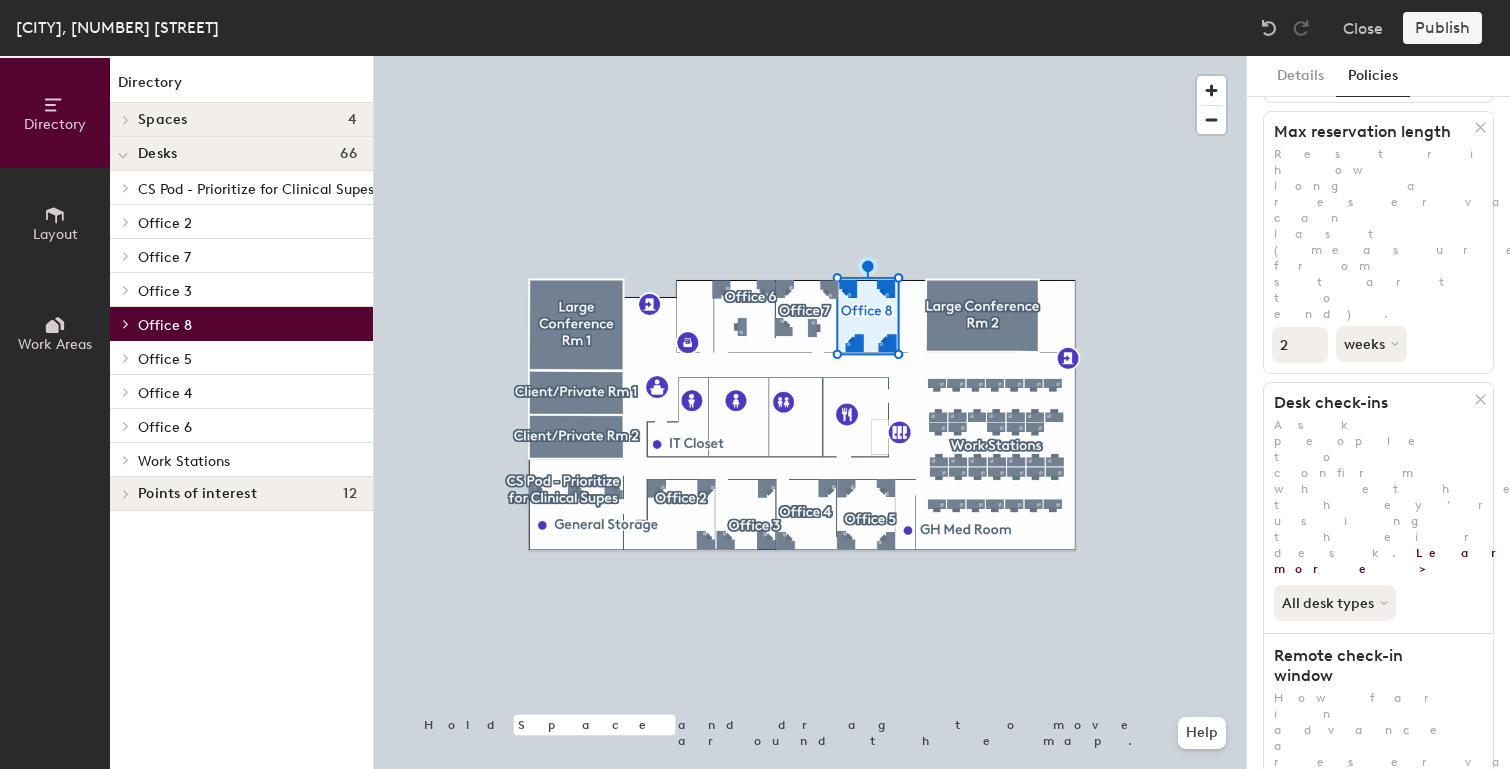 click on "Office 5" 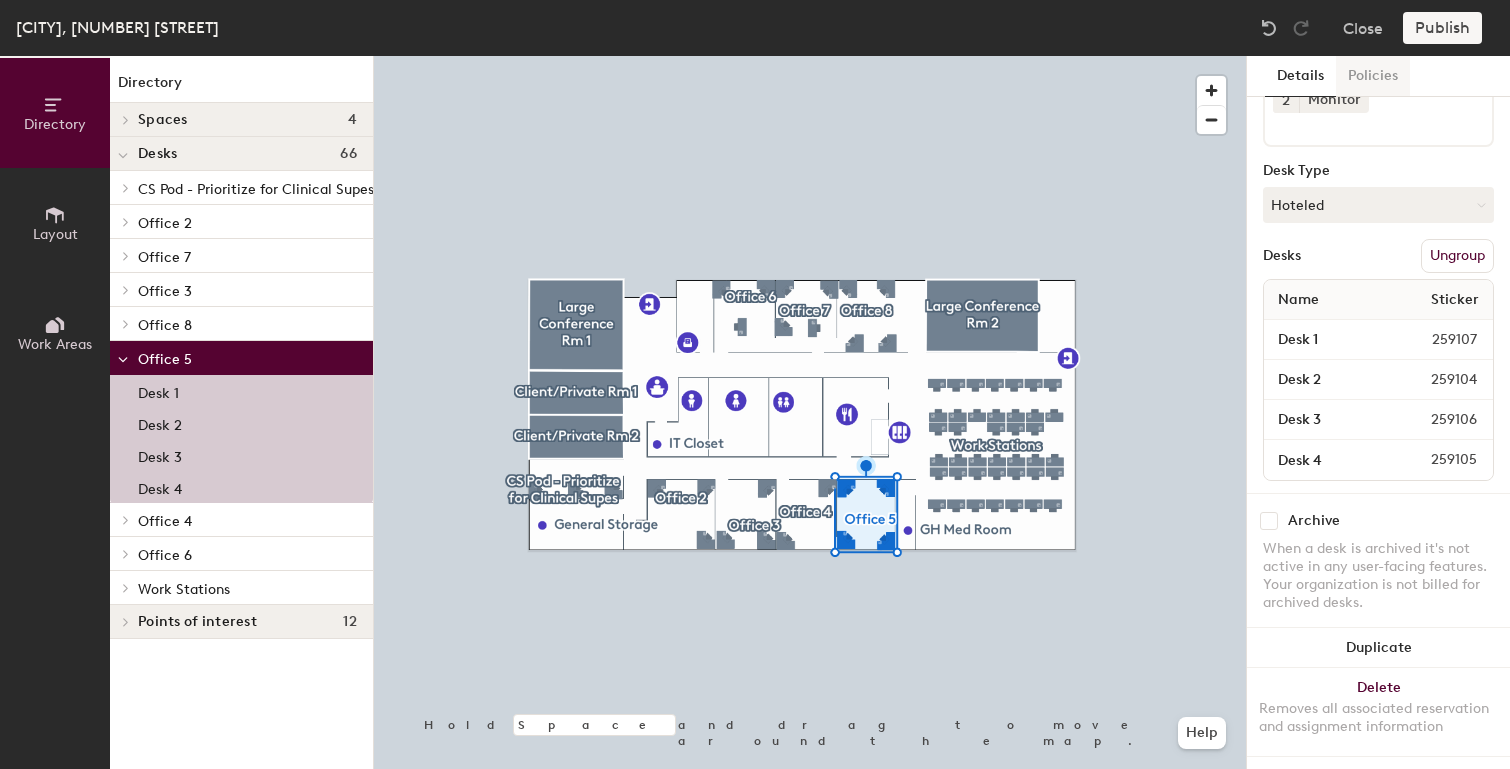 click on "Policies" 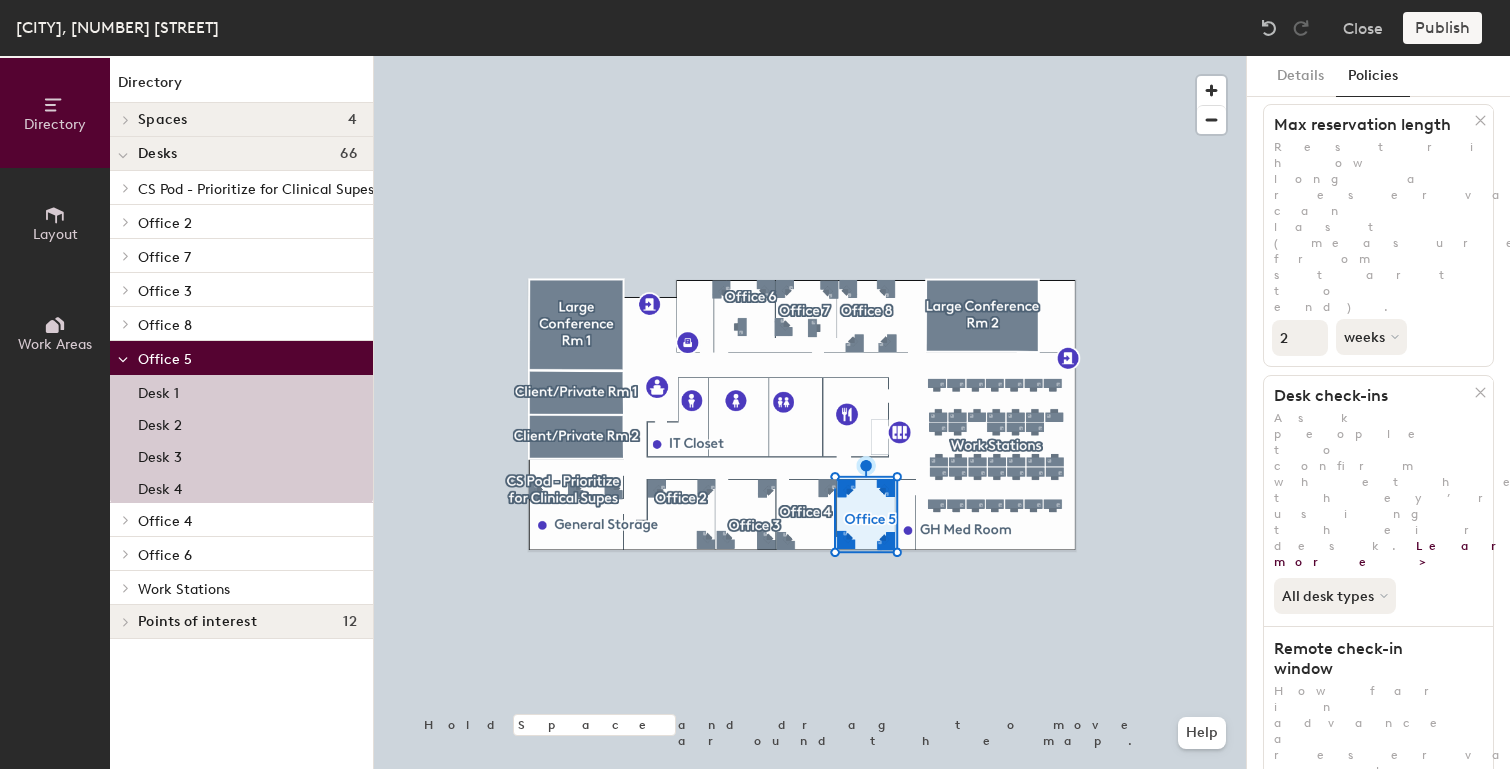 scroll, scrollTop: 368, scrollLeft: 0, axis: vertical 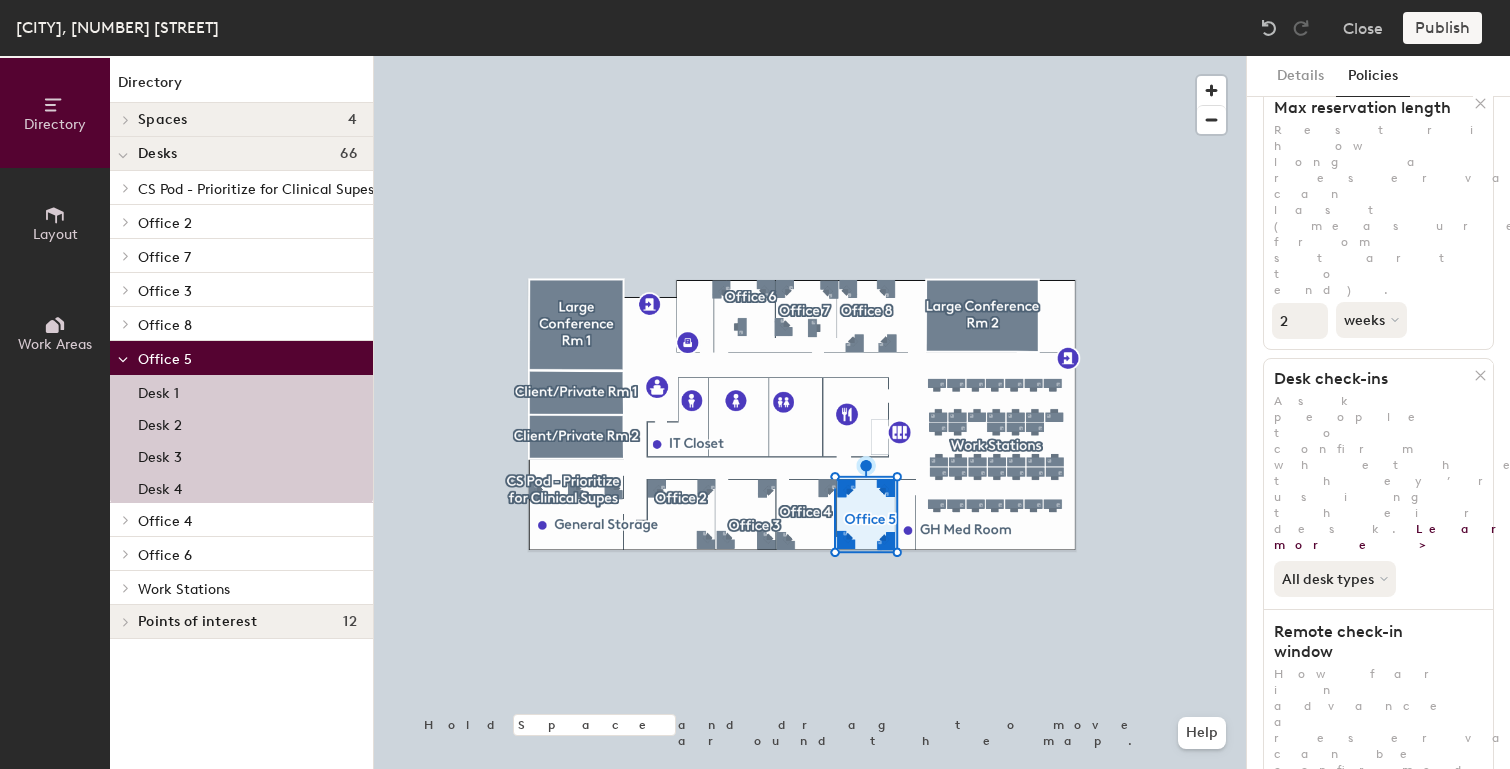click on "Office 5" 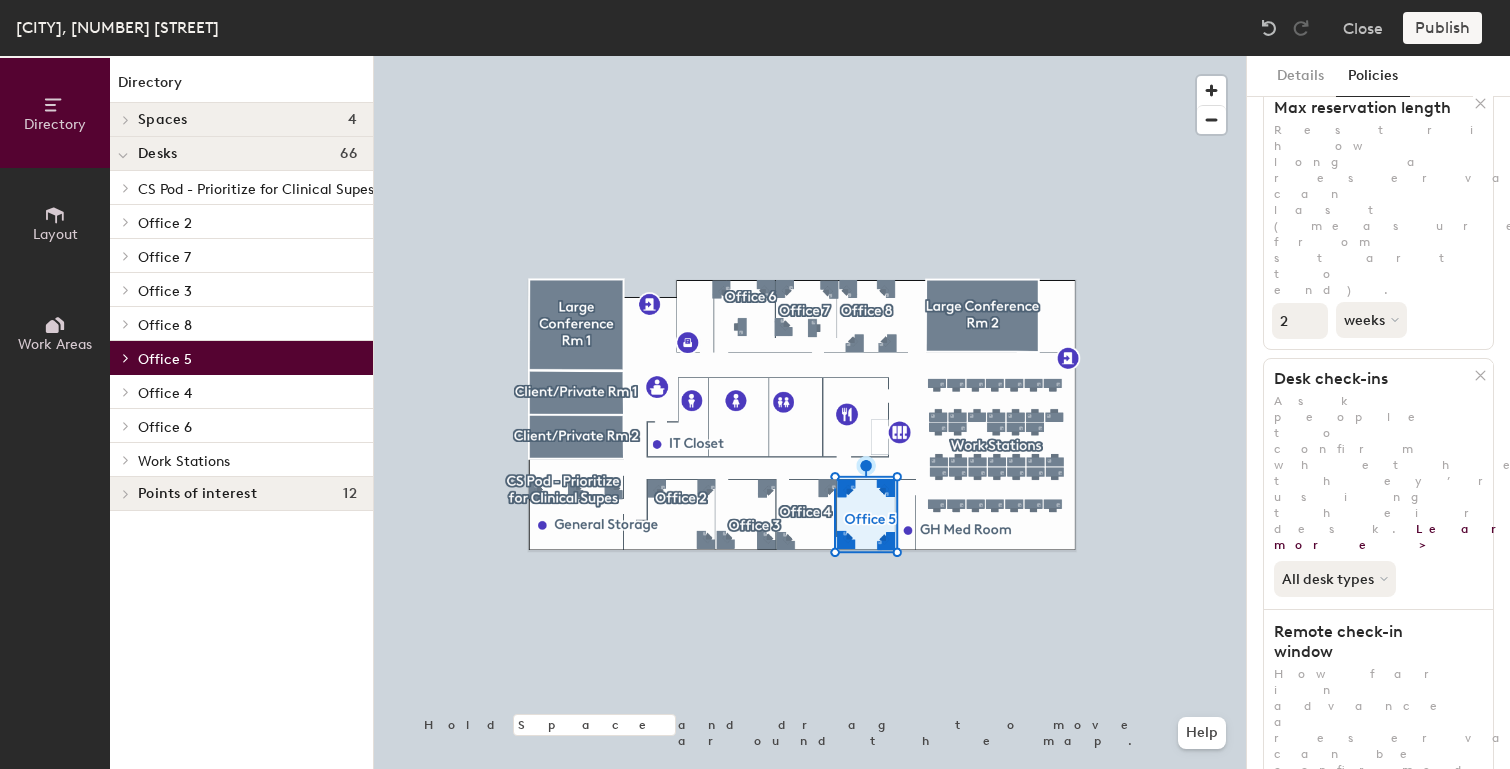 click on "Office 4" 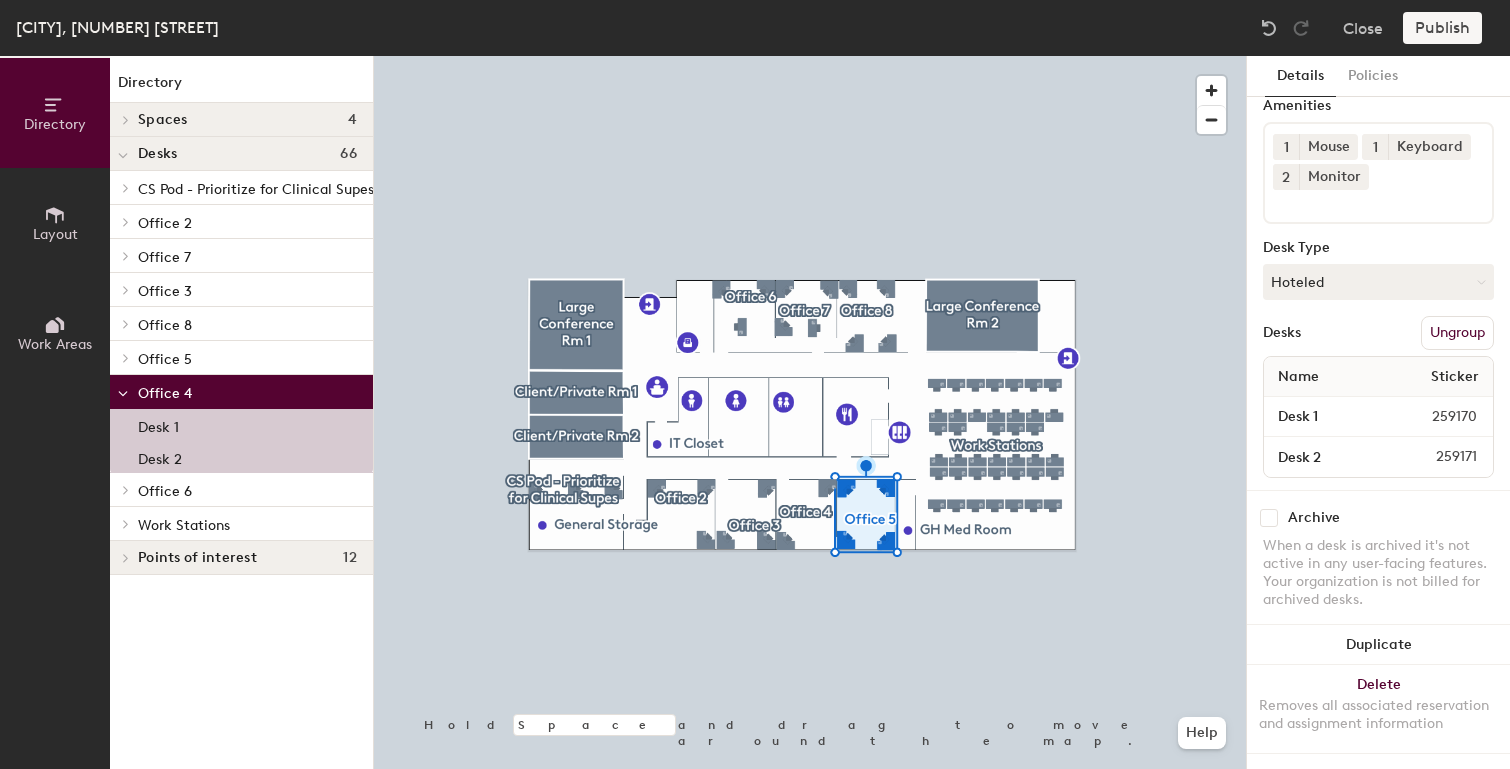 scroll, scrollTop: 71, scrollLeft: 0, axis: vertical 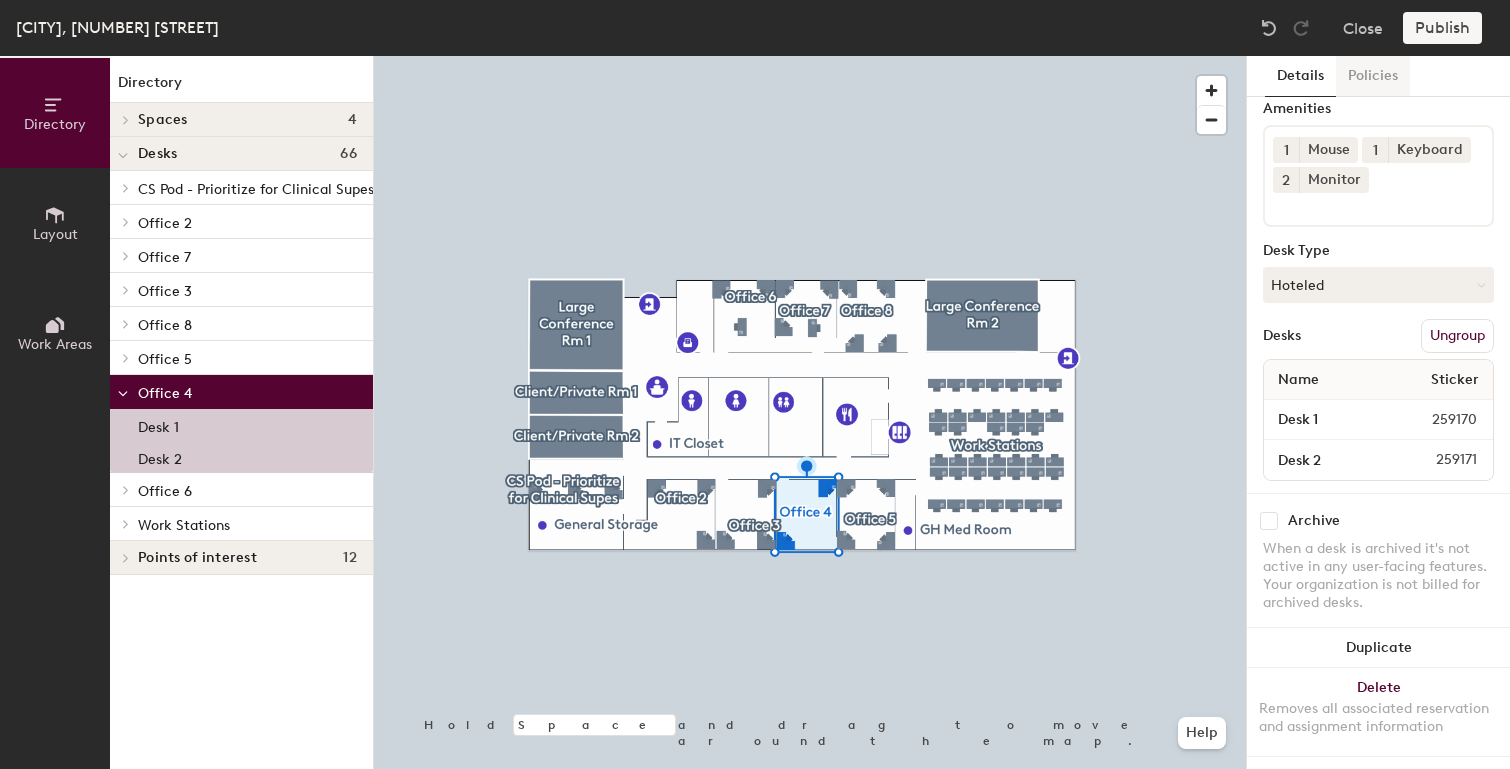 click on "Policies" 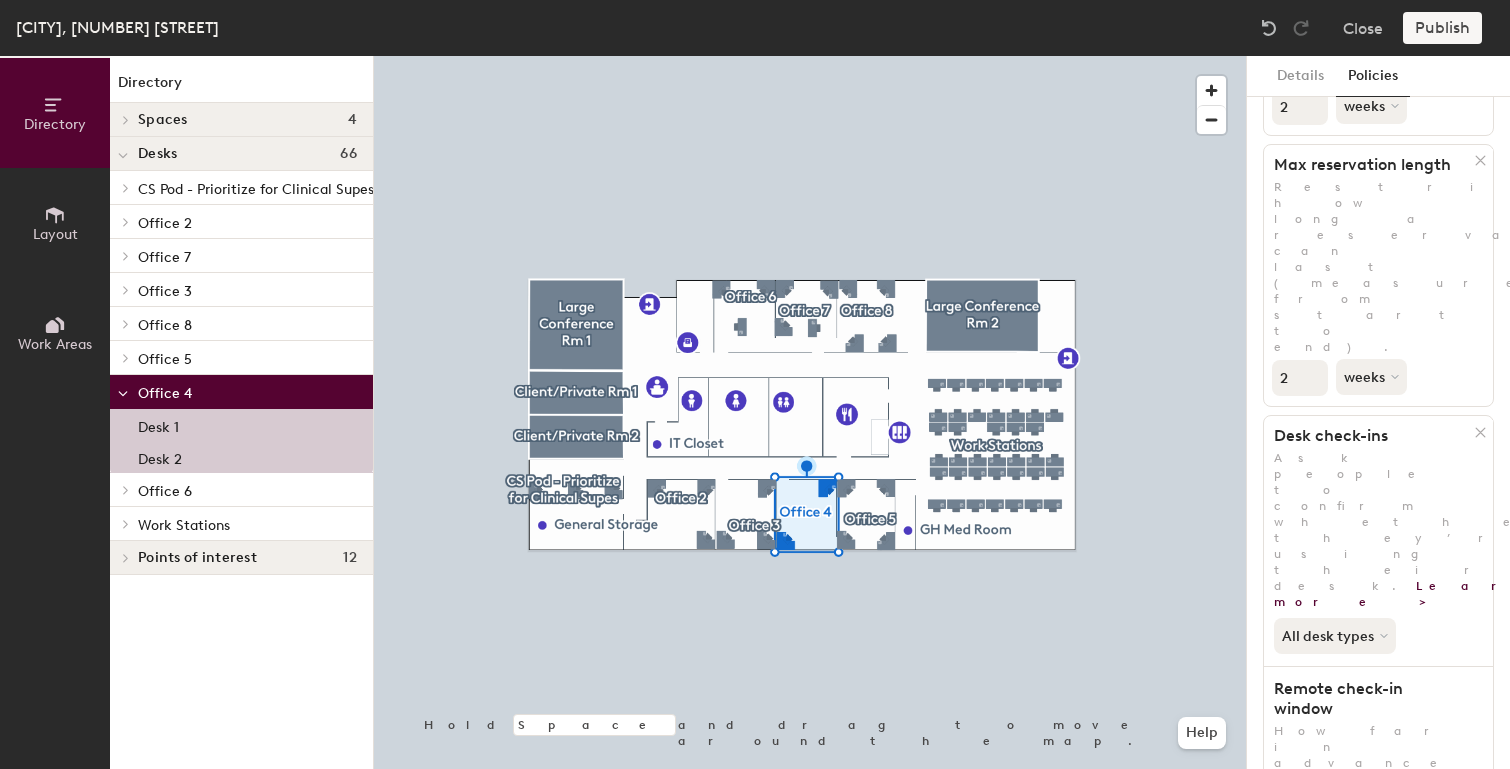 scroll, scrollTop: 320, scrollLeft: 0, axis: vertical 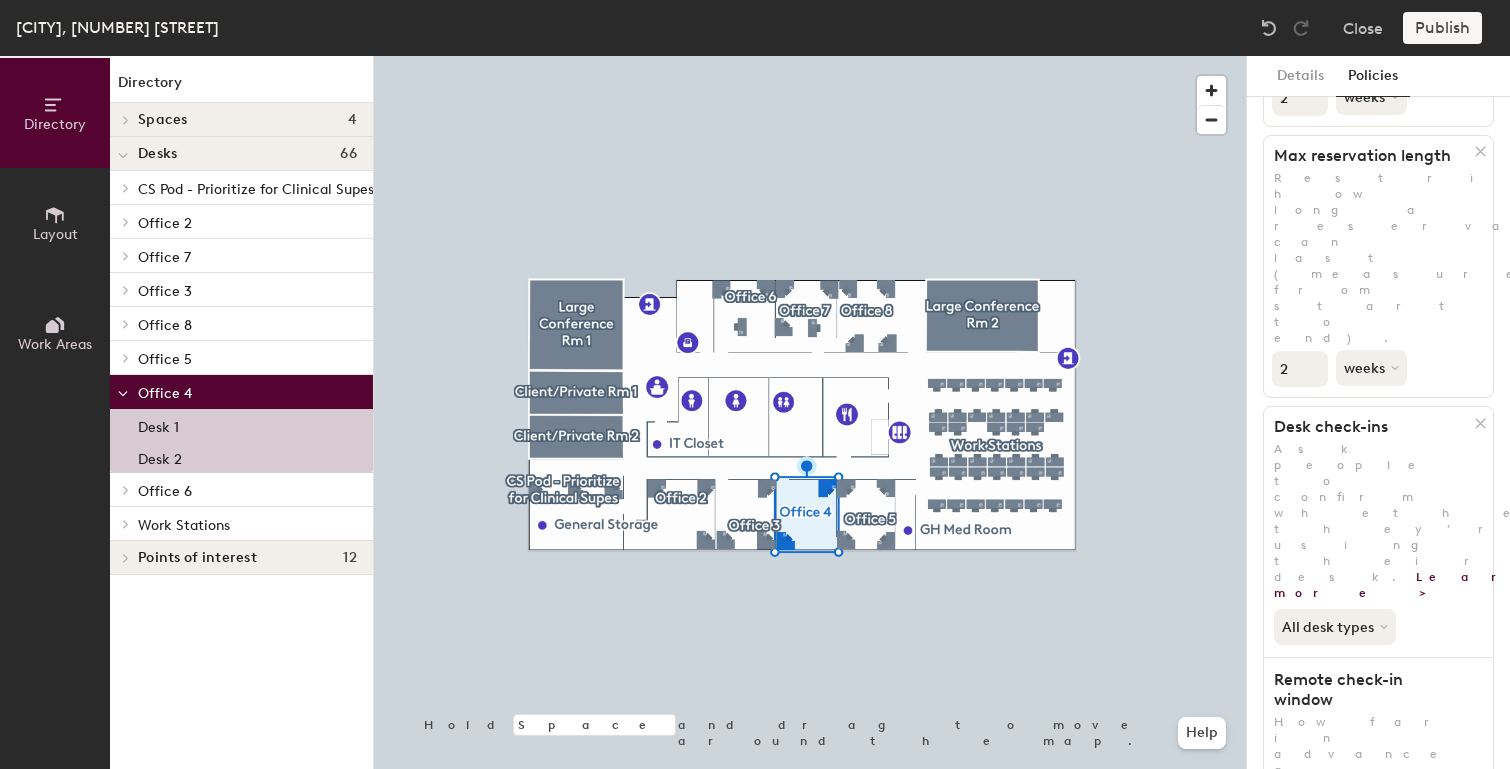 click on "Office 4" 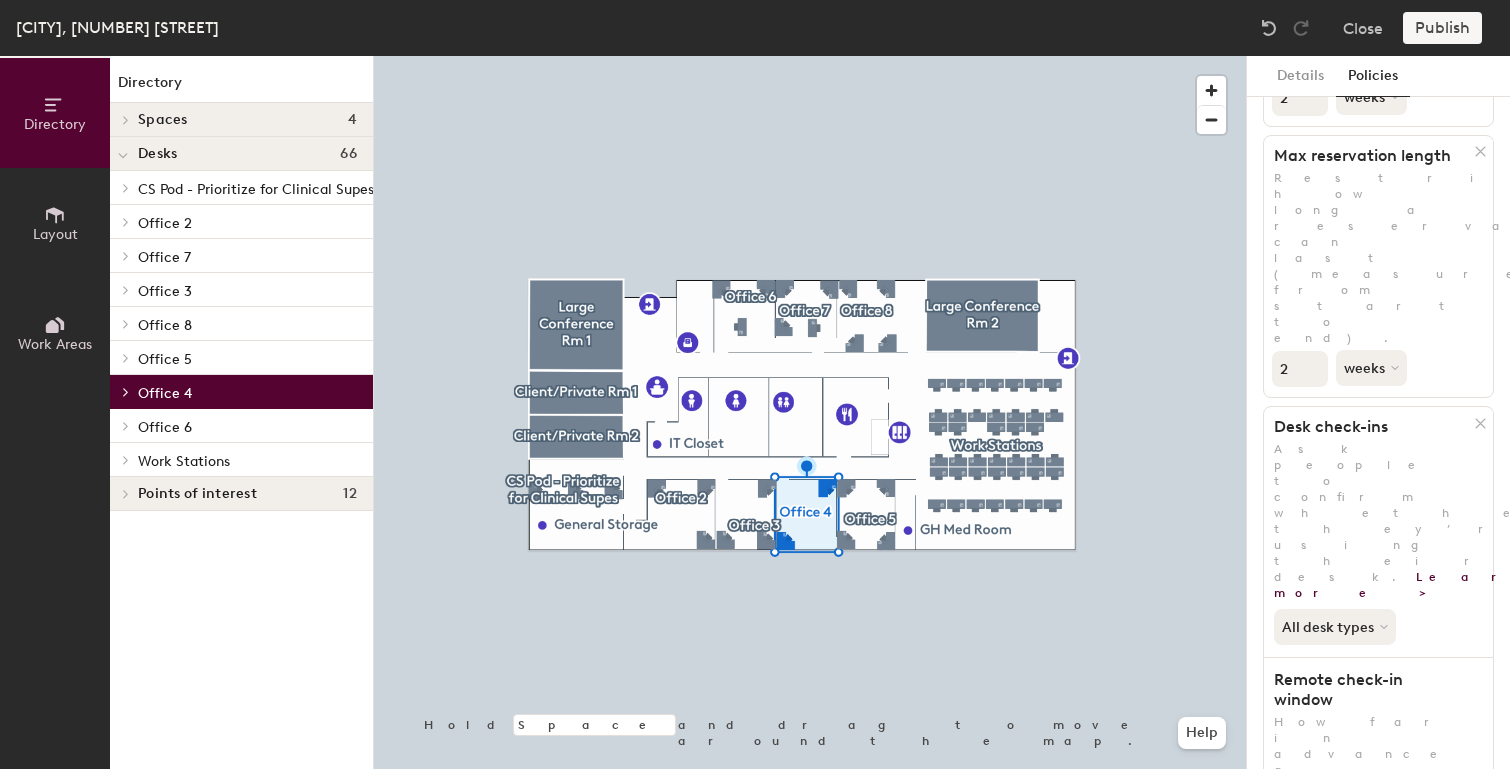 click on "Office 6" 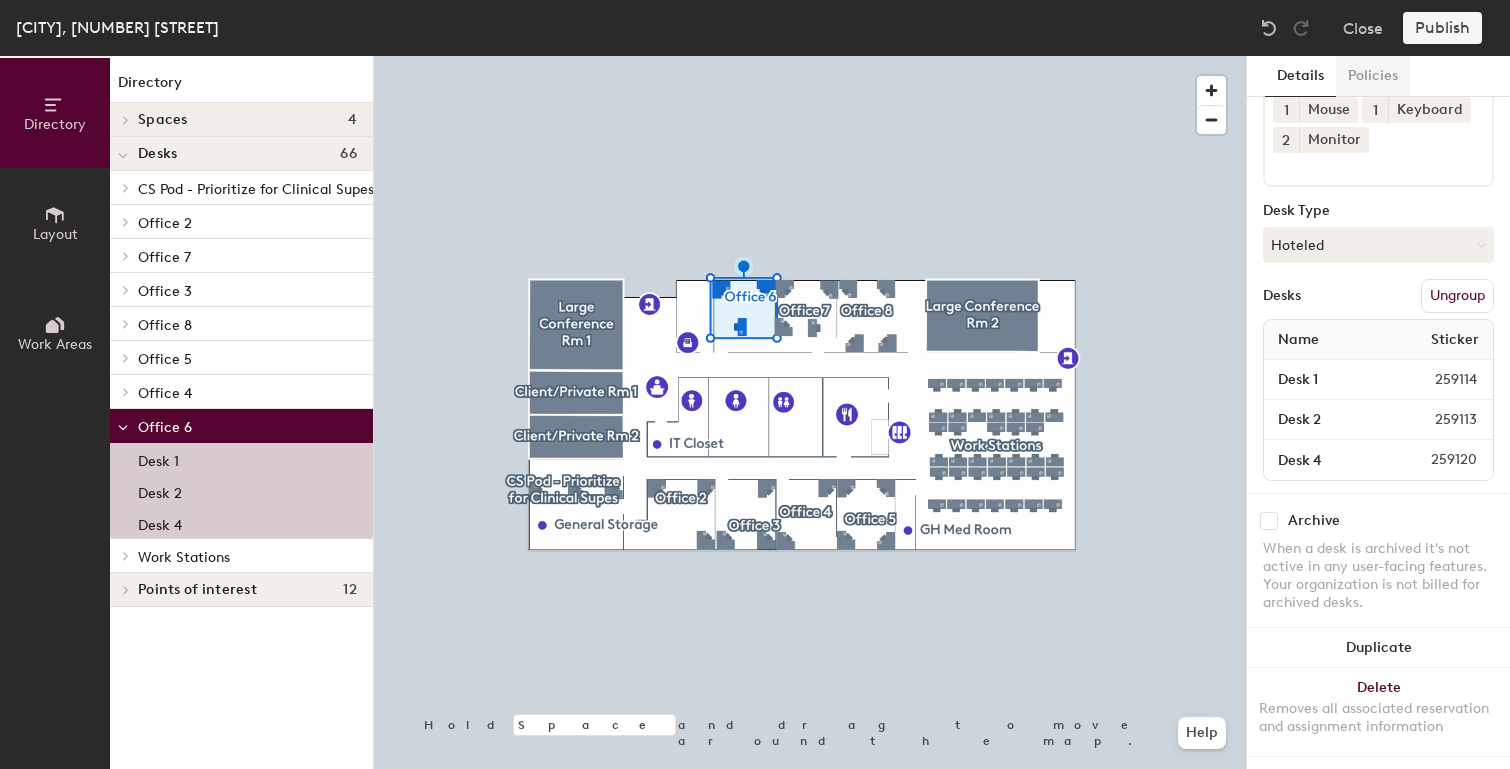 click on "Policies" 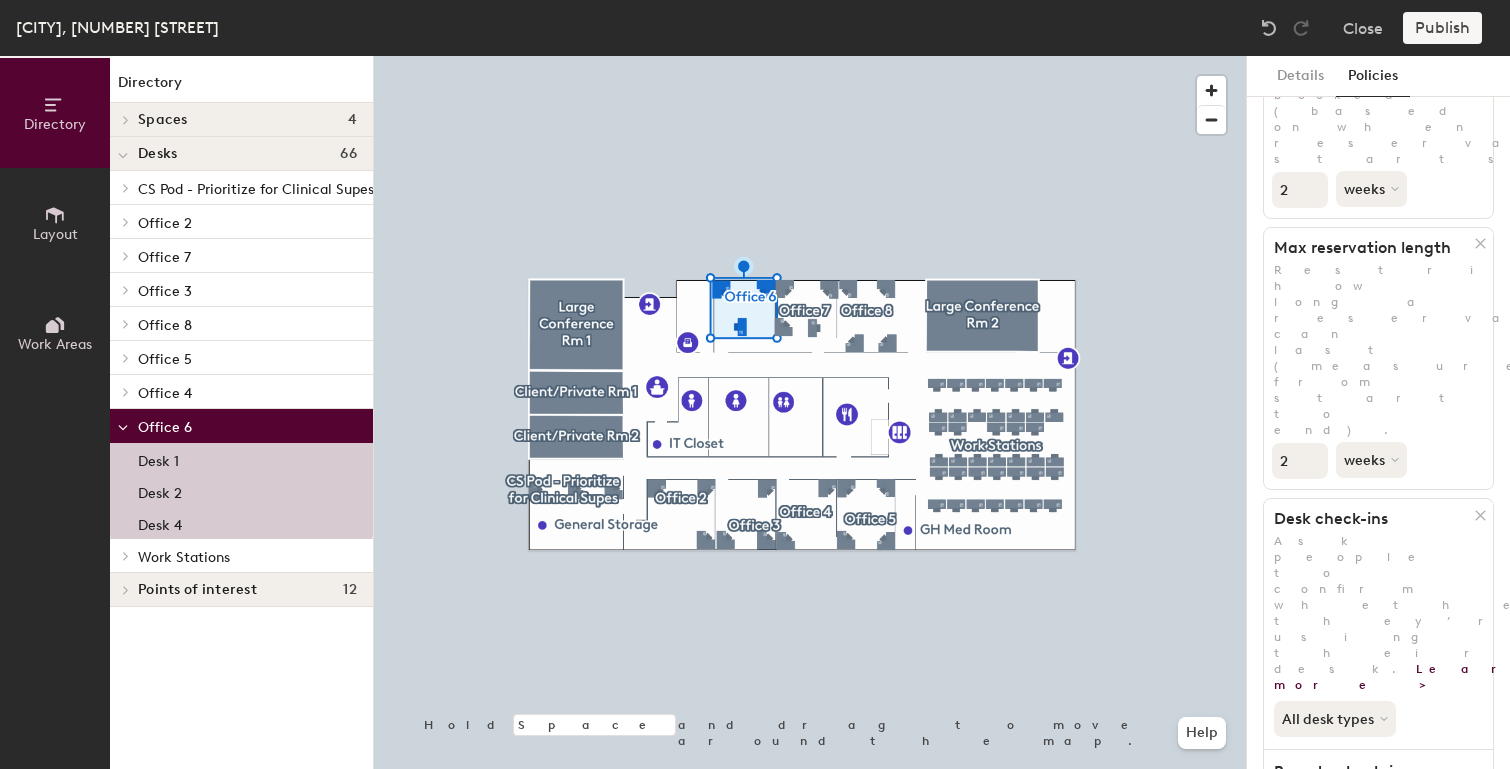 scroll, scrollTop: 249, scrollLeft: 0, axis: vertical 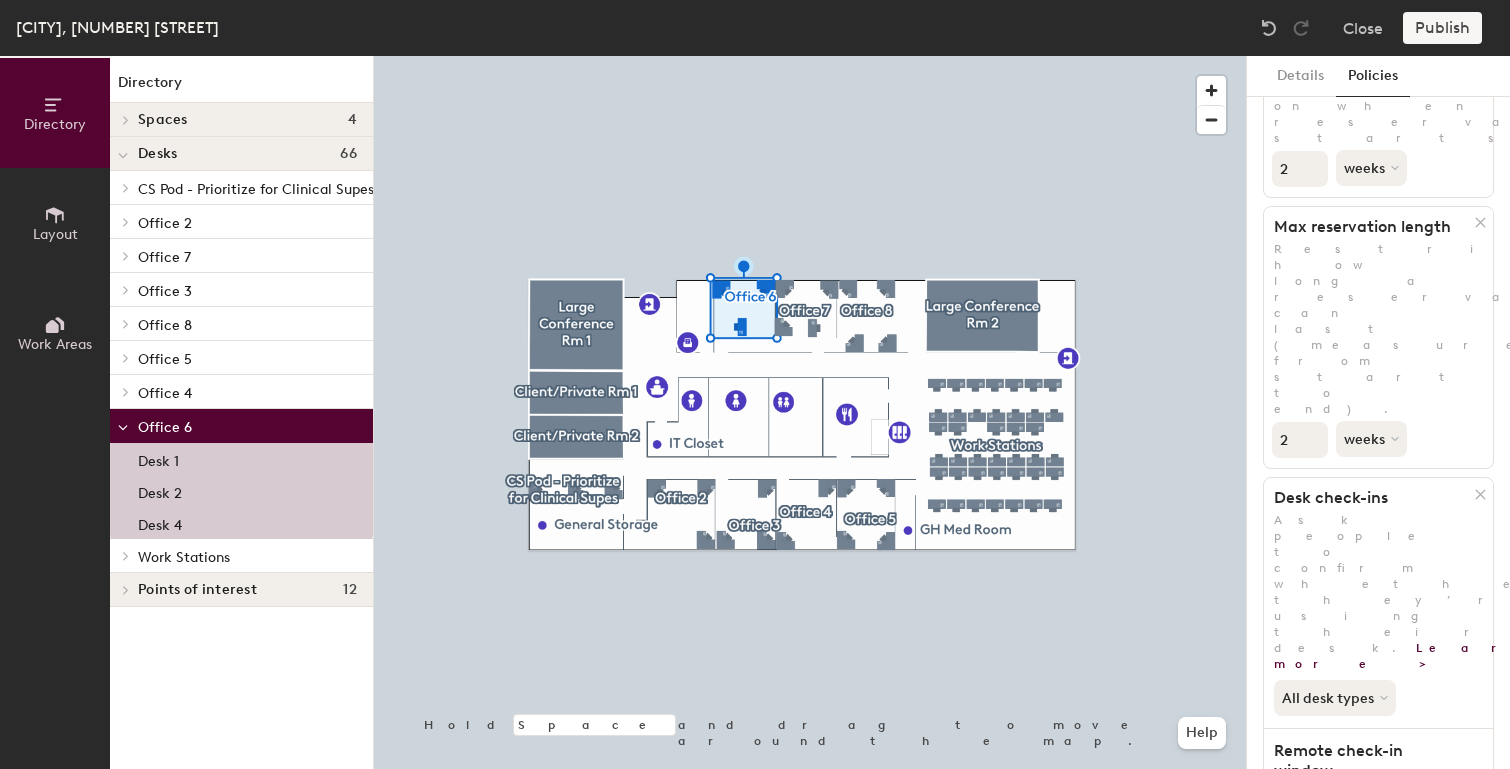 click on "Office 6" 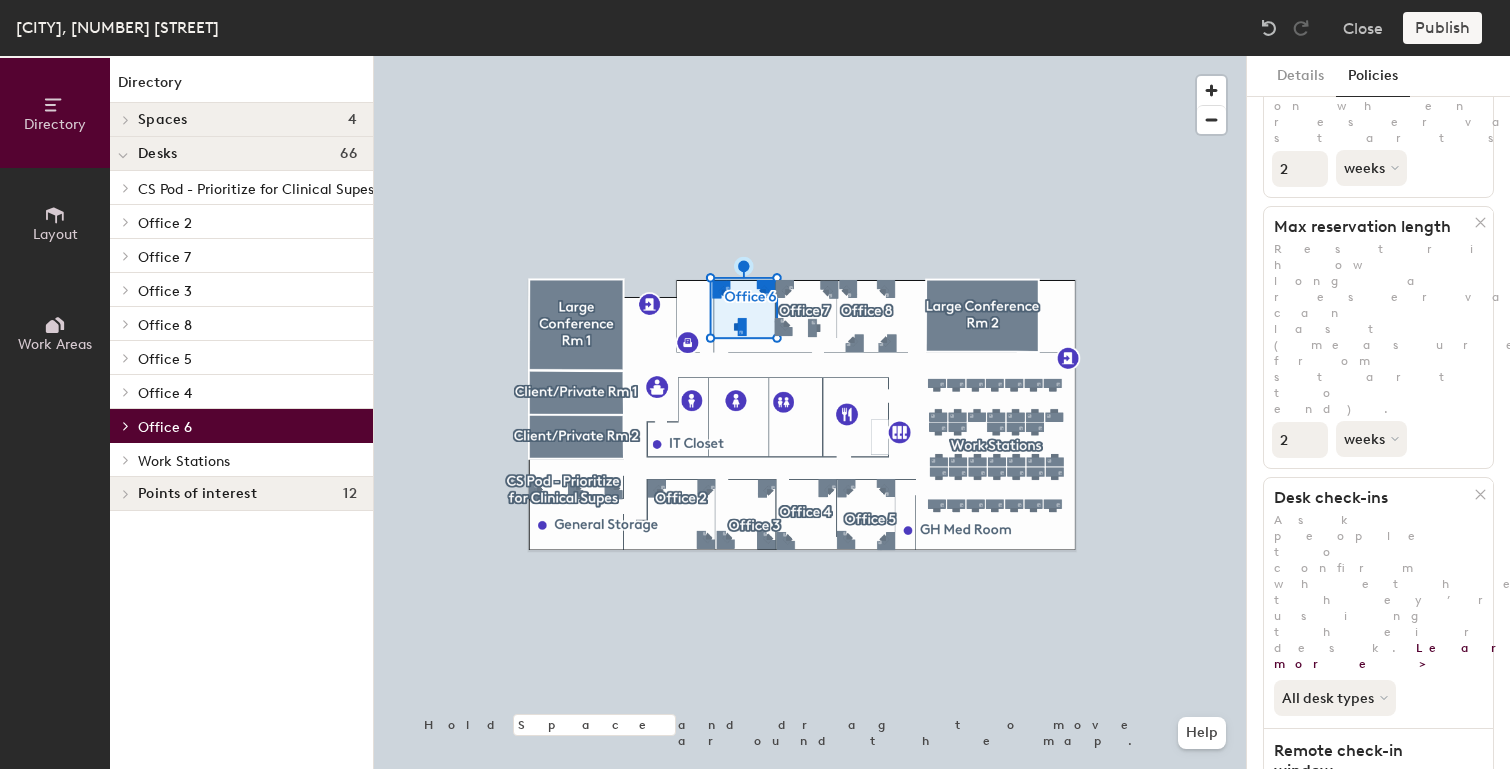 click on "Work Stations" 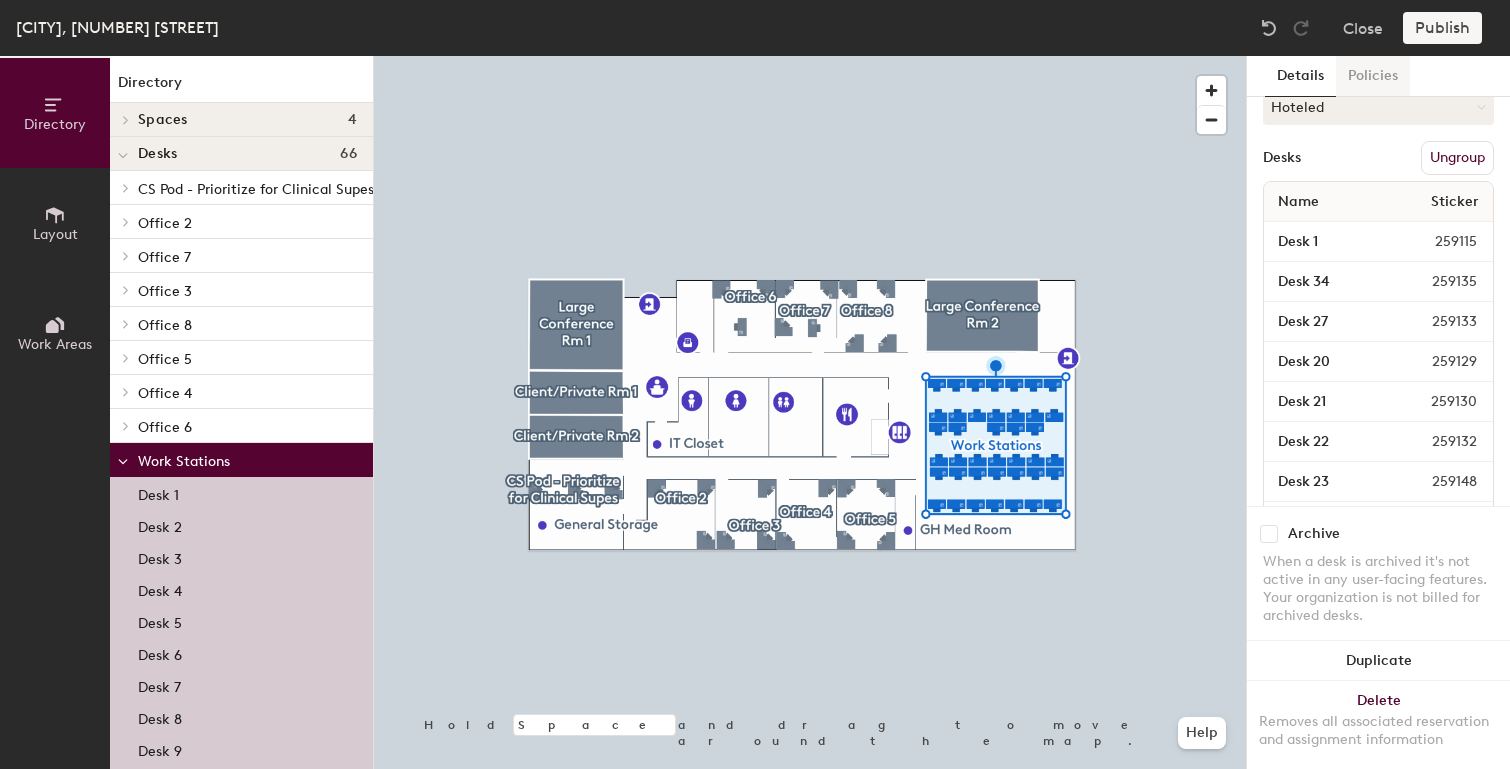 click on "Policies" 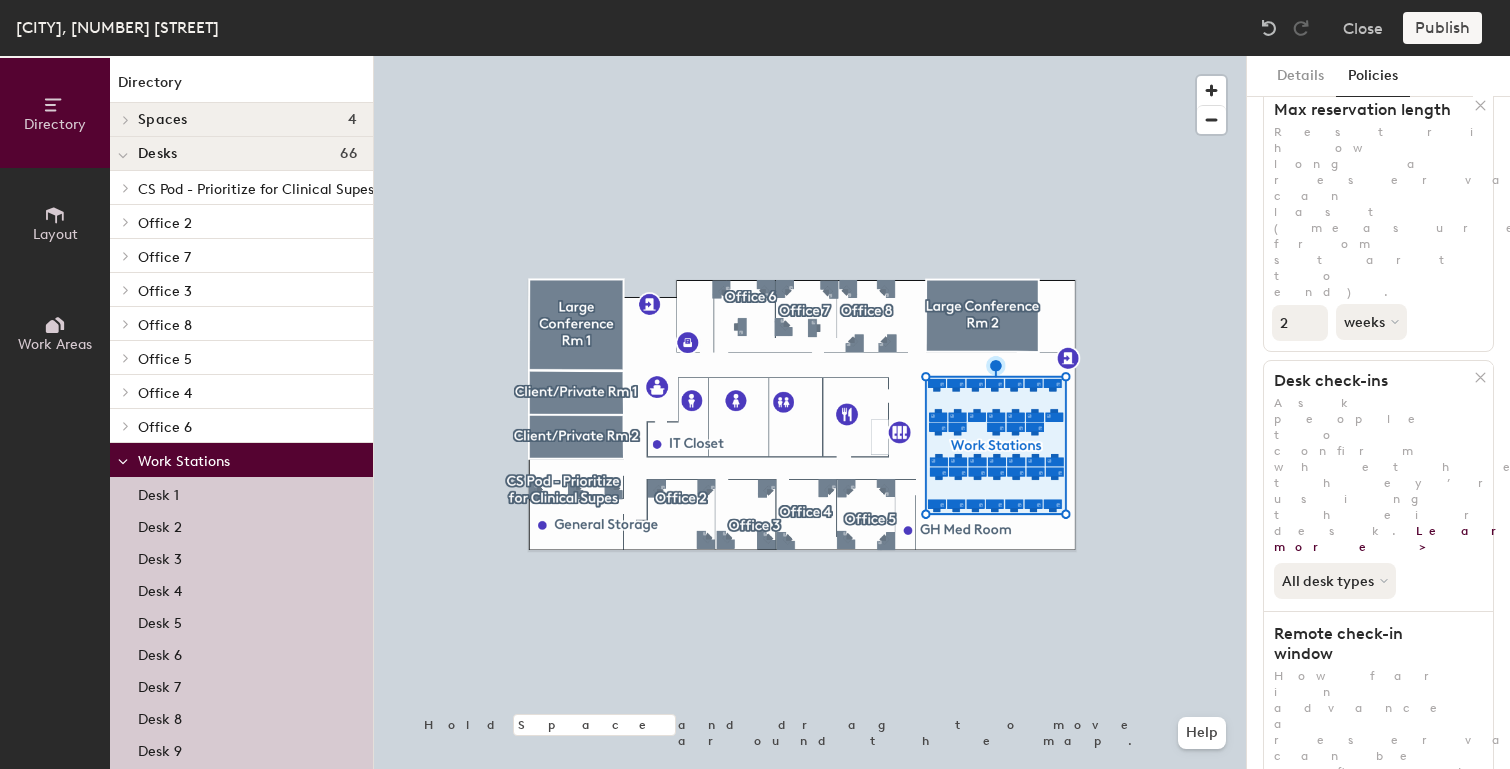 scroll, scrollTop: 375, scrollLeft: 0, axis: vertical 